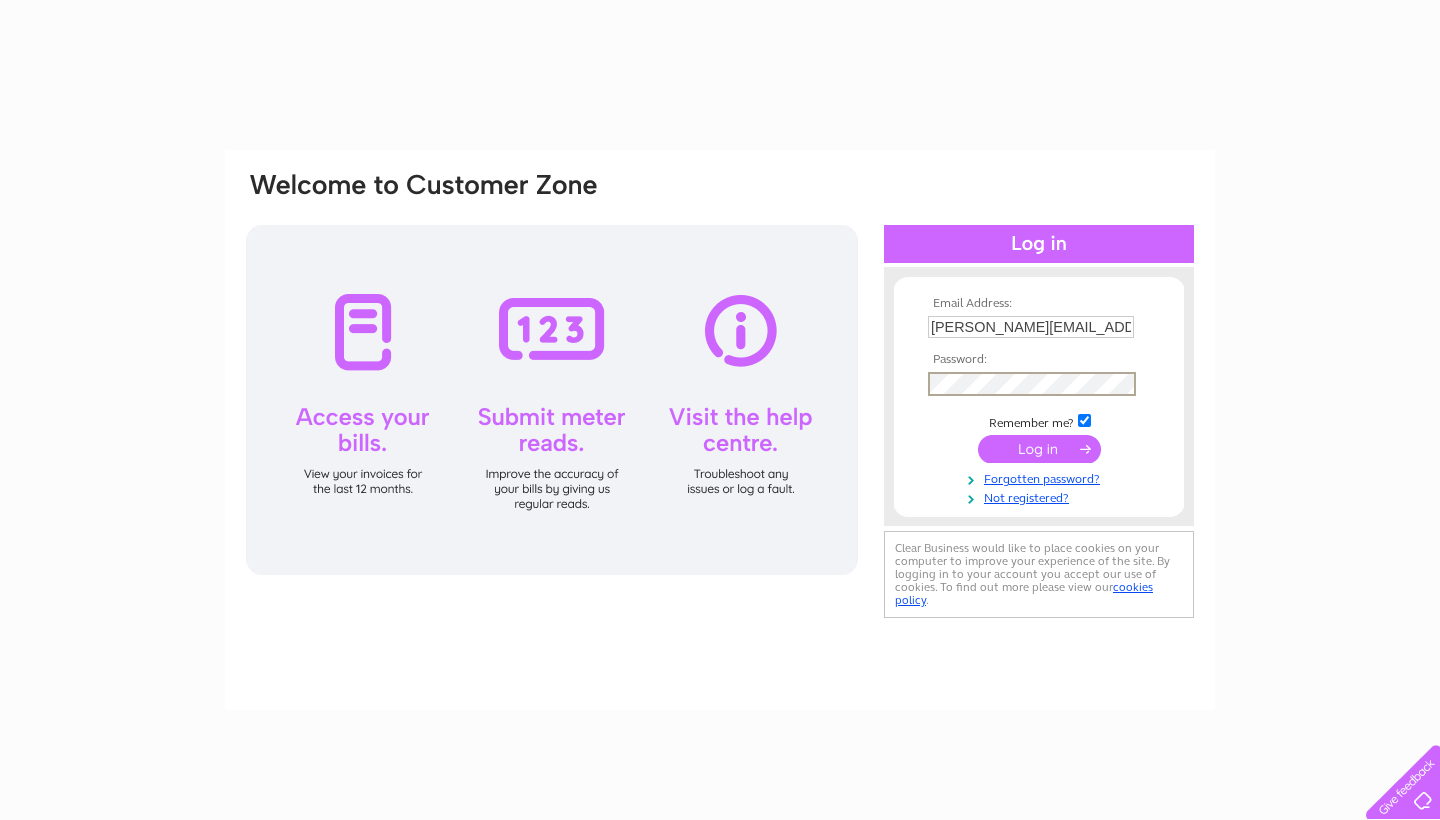click at bounding box center (1039, 449) 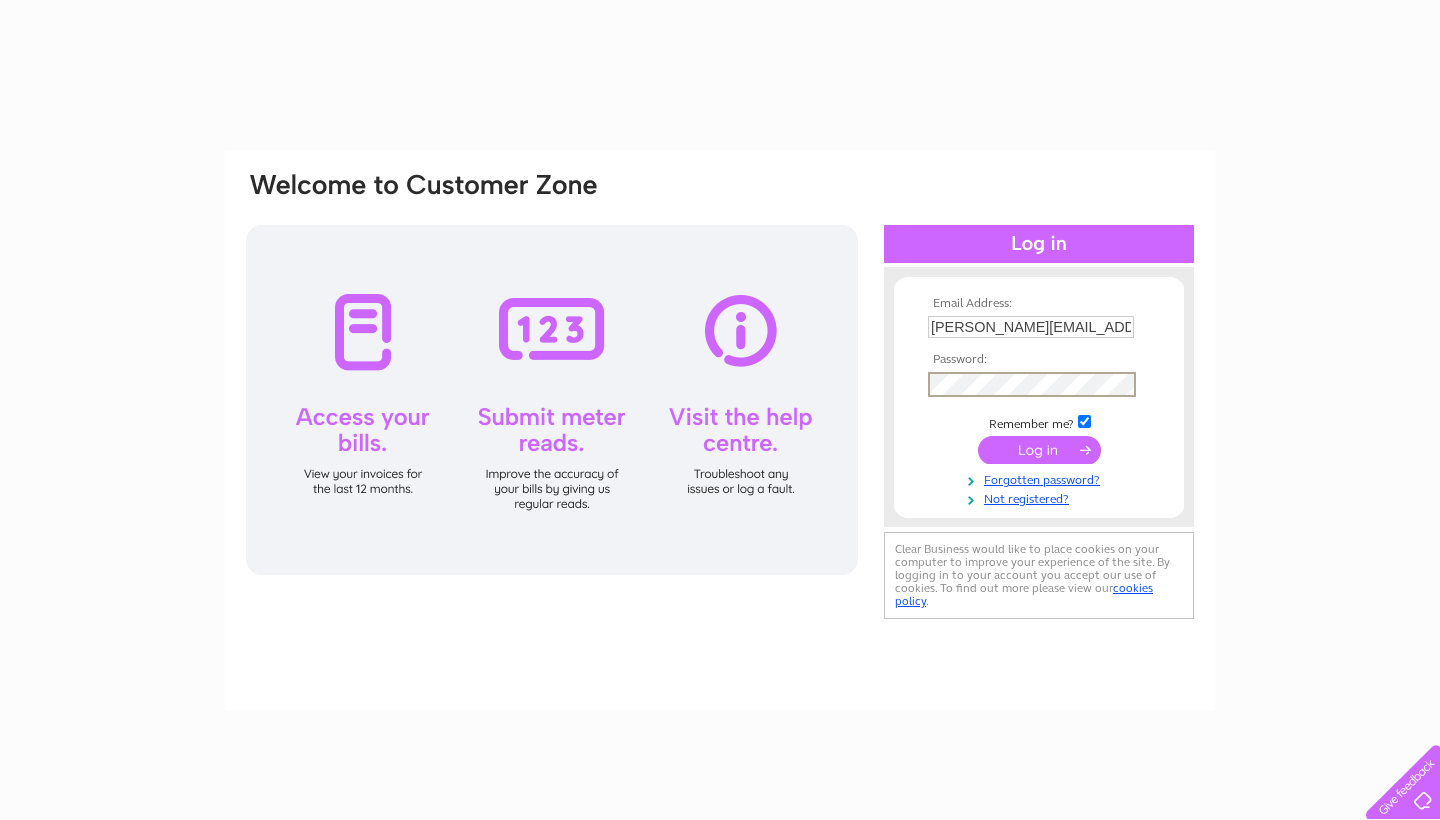 scroll, scrollTop: 0, scrollLeft: 0, axis: both 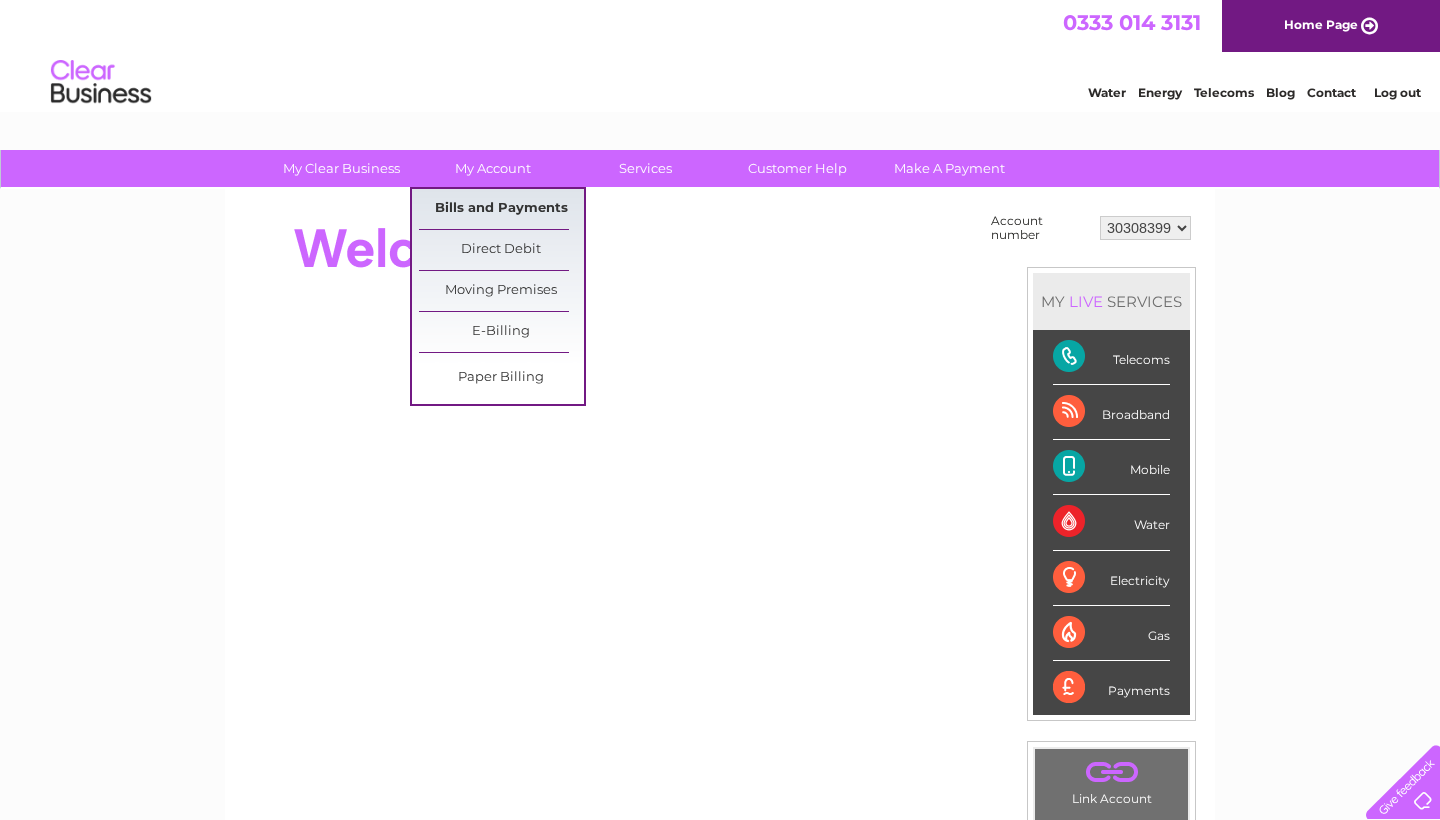 click on "Bills and Payments" at bounding box center [501, 209] 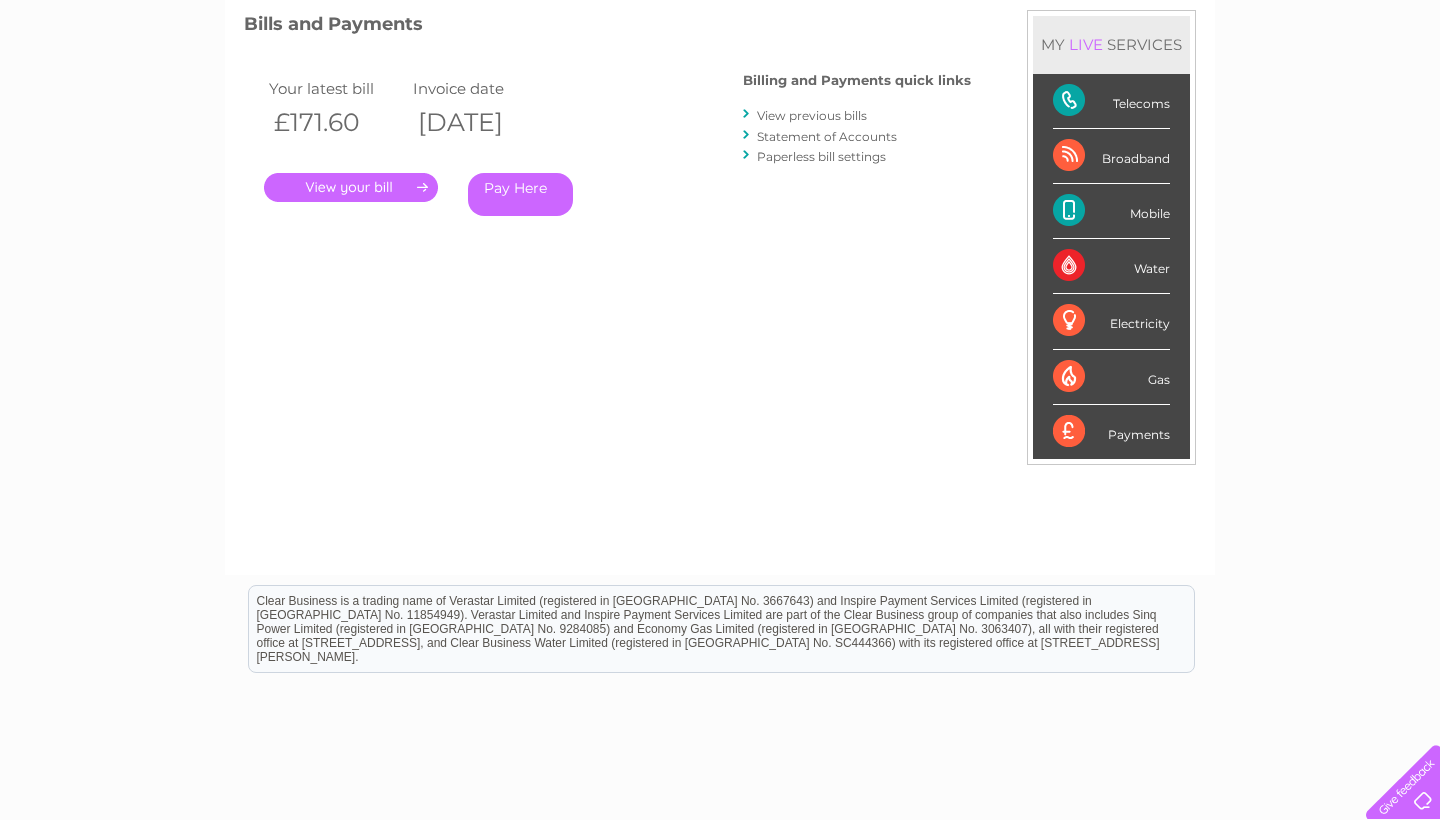 scroll, scrollTop: 274, scrollLeft: 0, axis: vertical 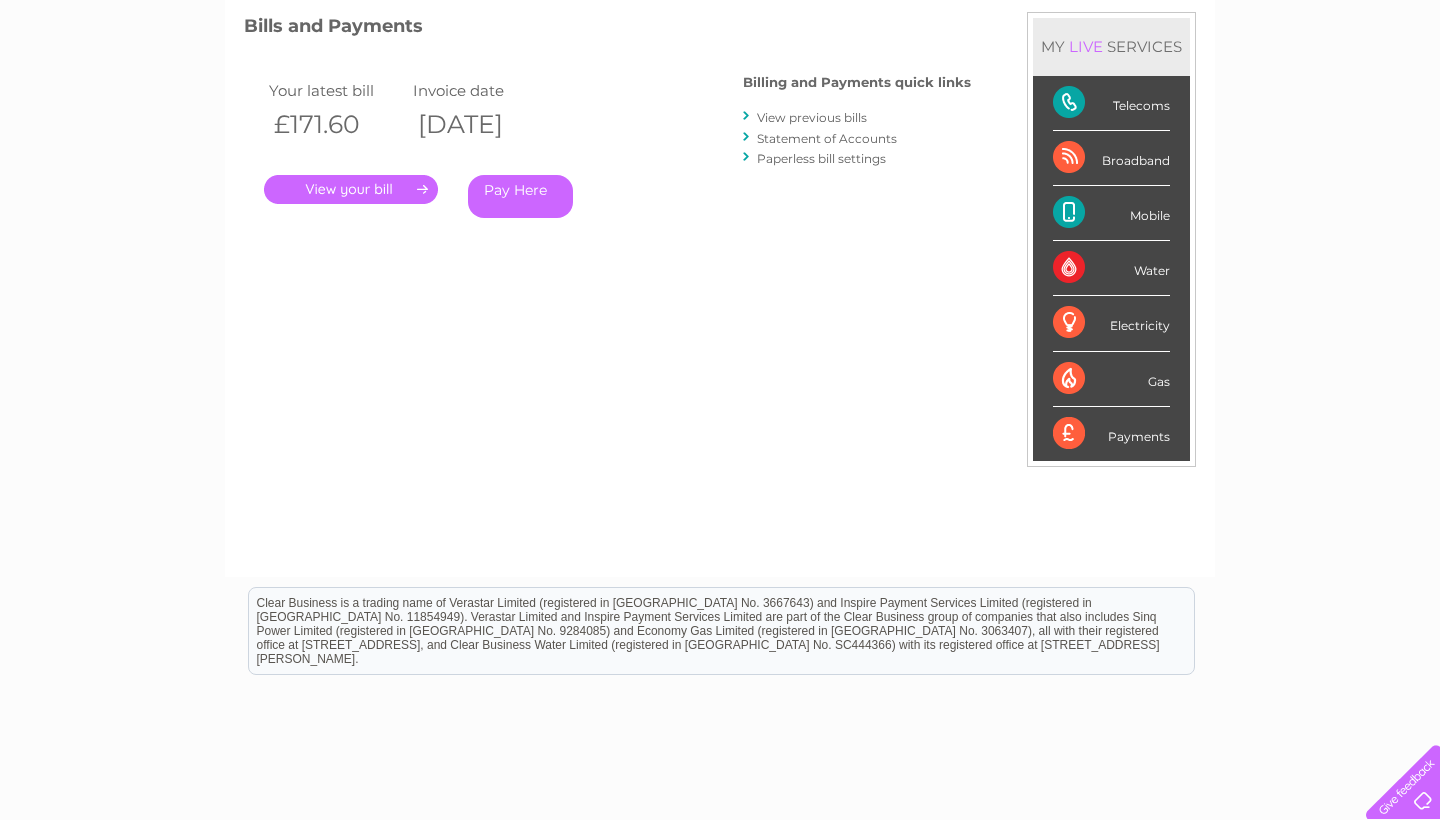 click on "View previous bills" at bounding box center (812, 117) 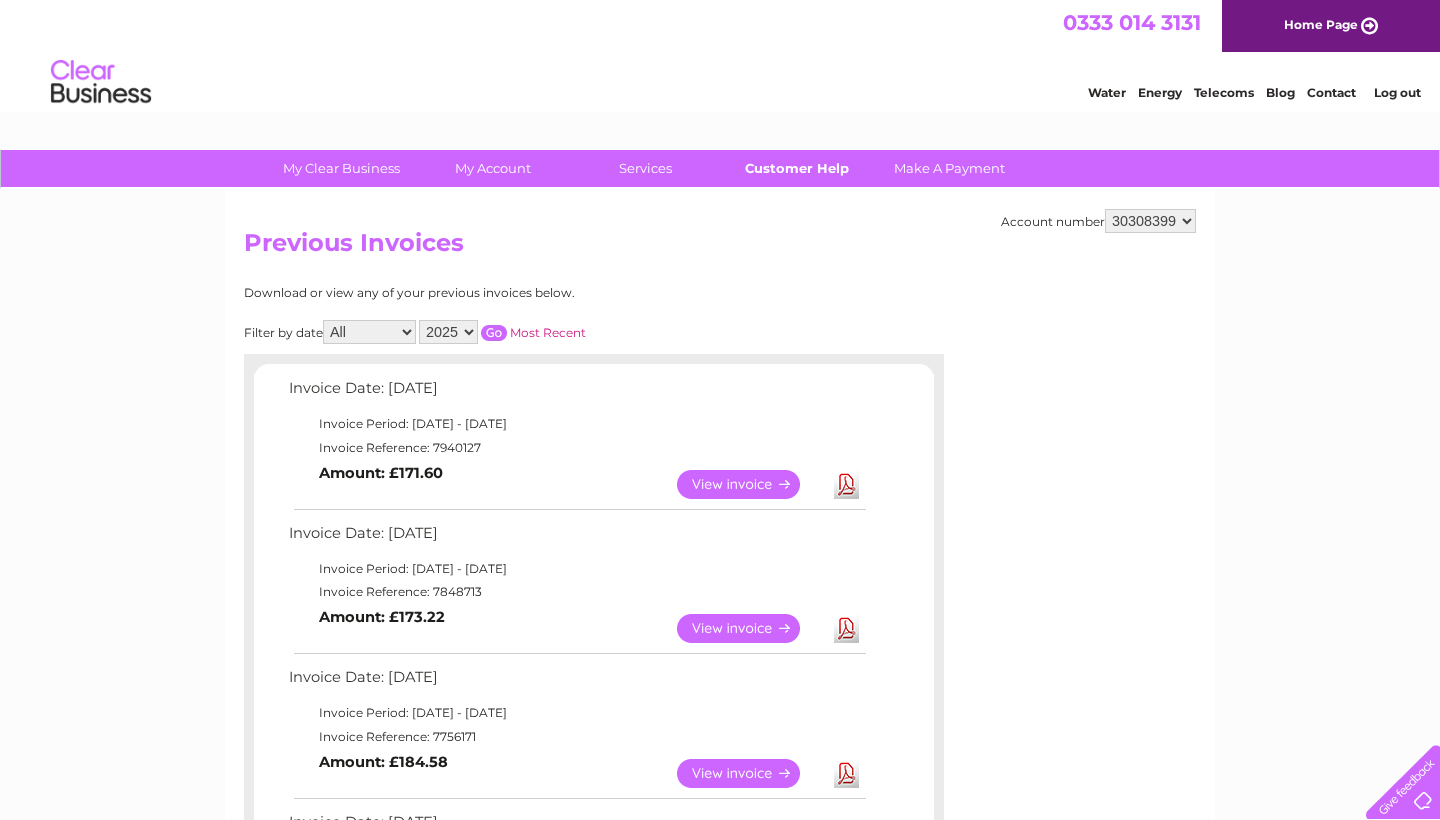 scroll, scrollTop: 0, scrollLeft: 0, axis: both 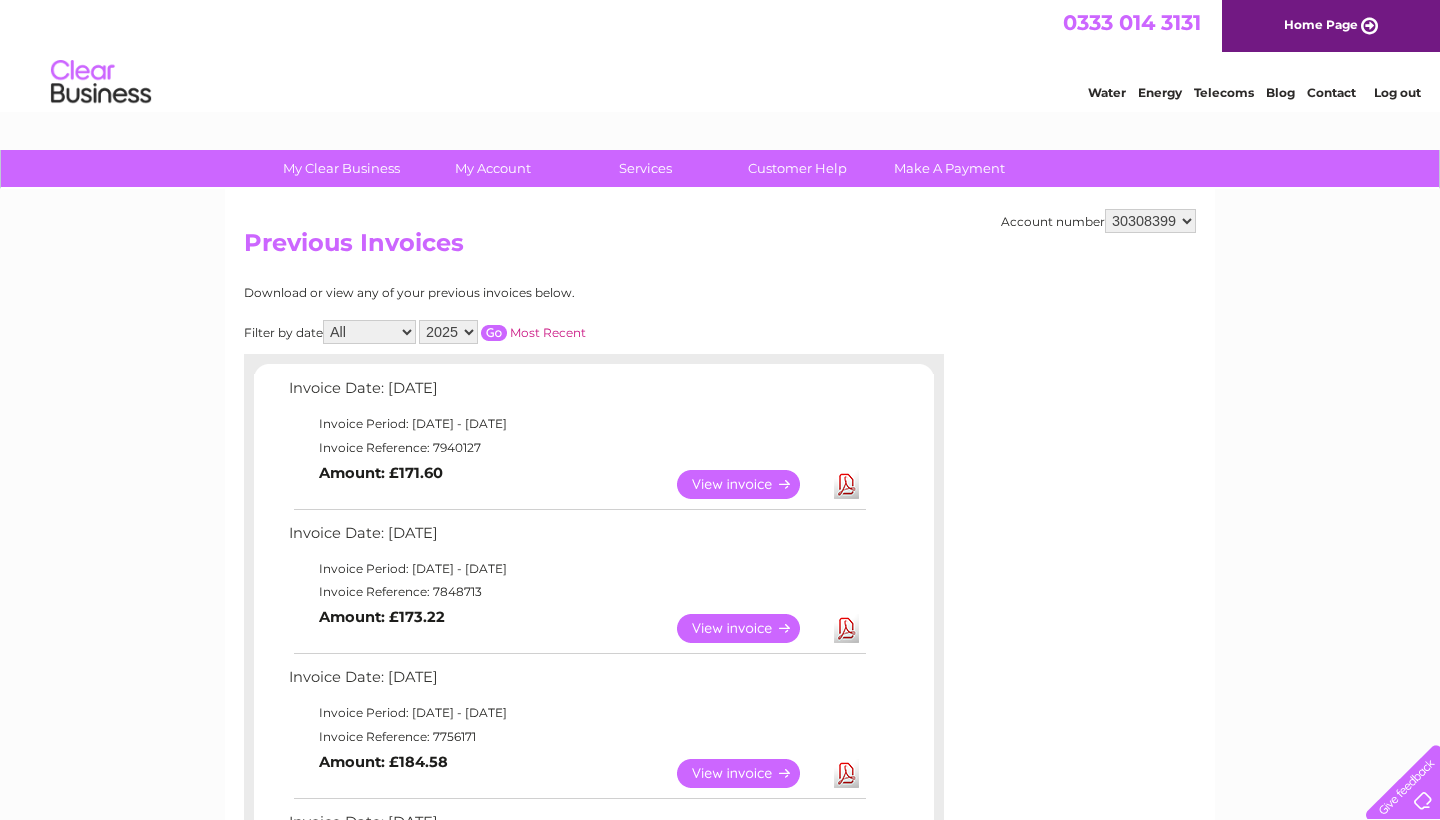 click on "View" at bounding box center (750, 484) 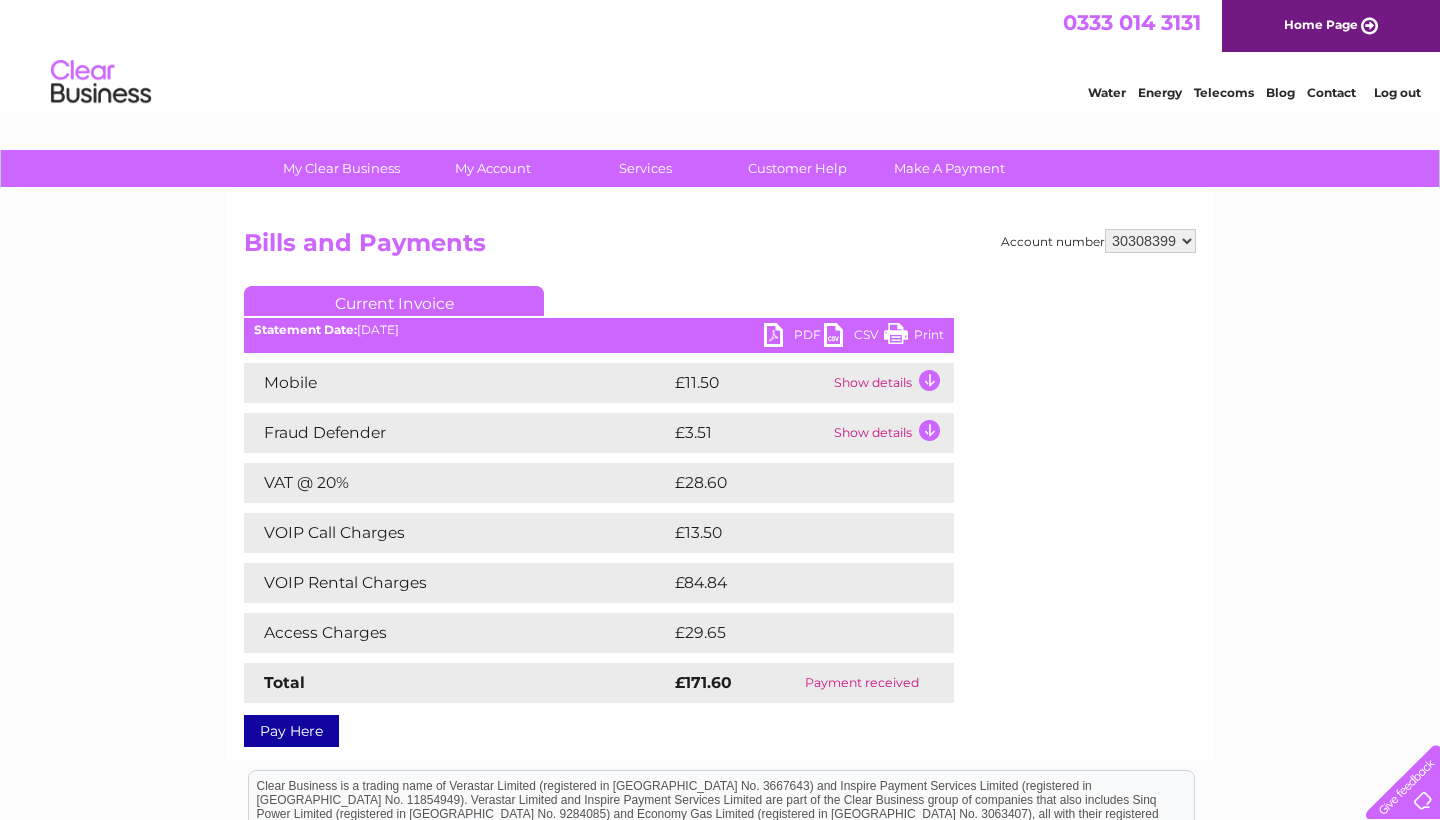 scroll, scrollTop: 0, scrollLeft: 0, axis: both 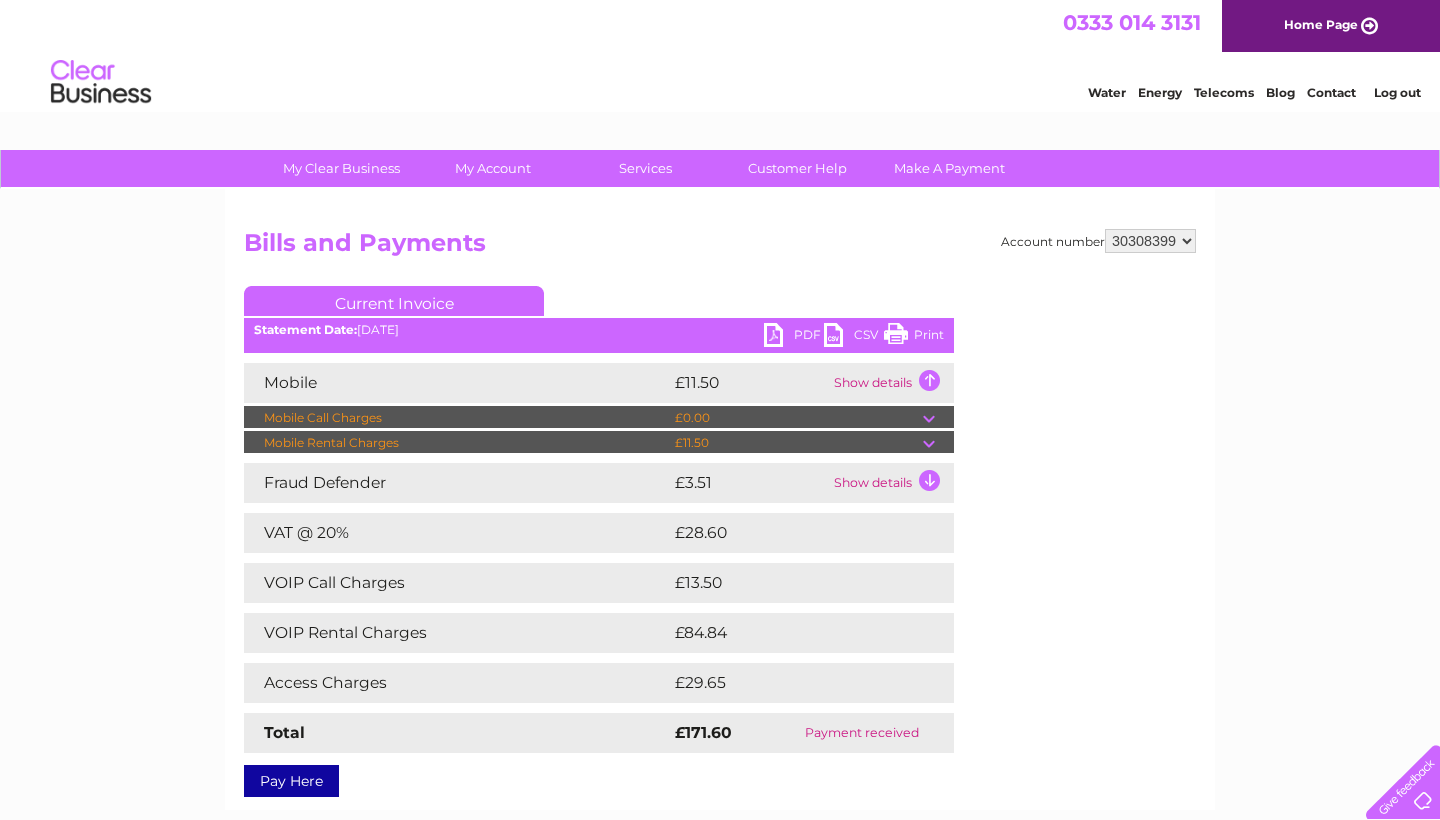click on "Show details" at bounding box center (891, 383) 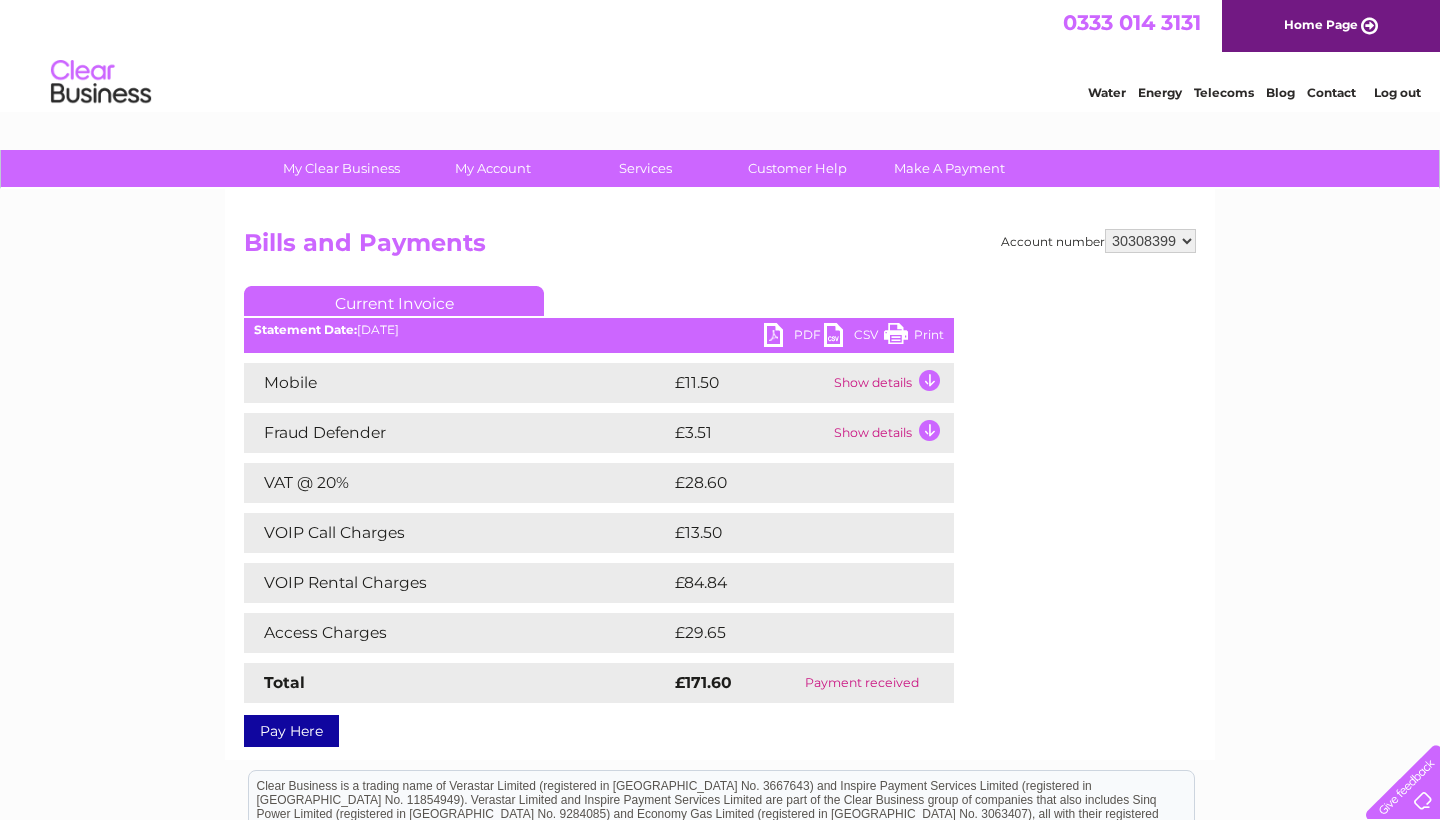 click on "Show details" at bounding box center (891, 433) 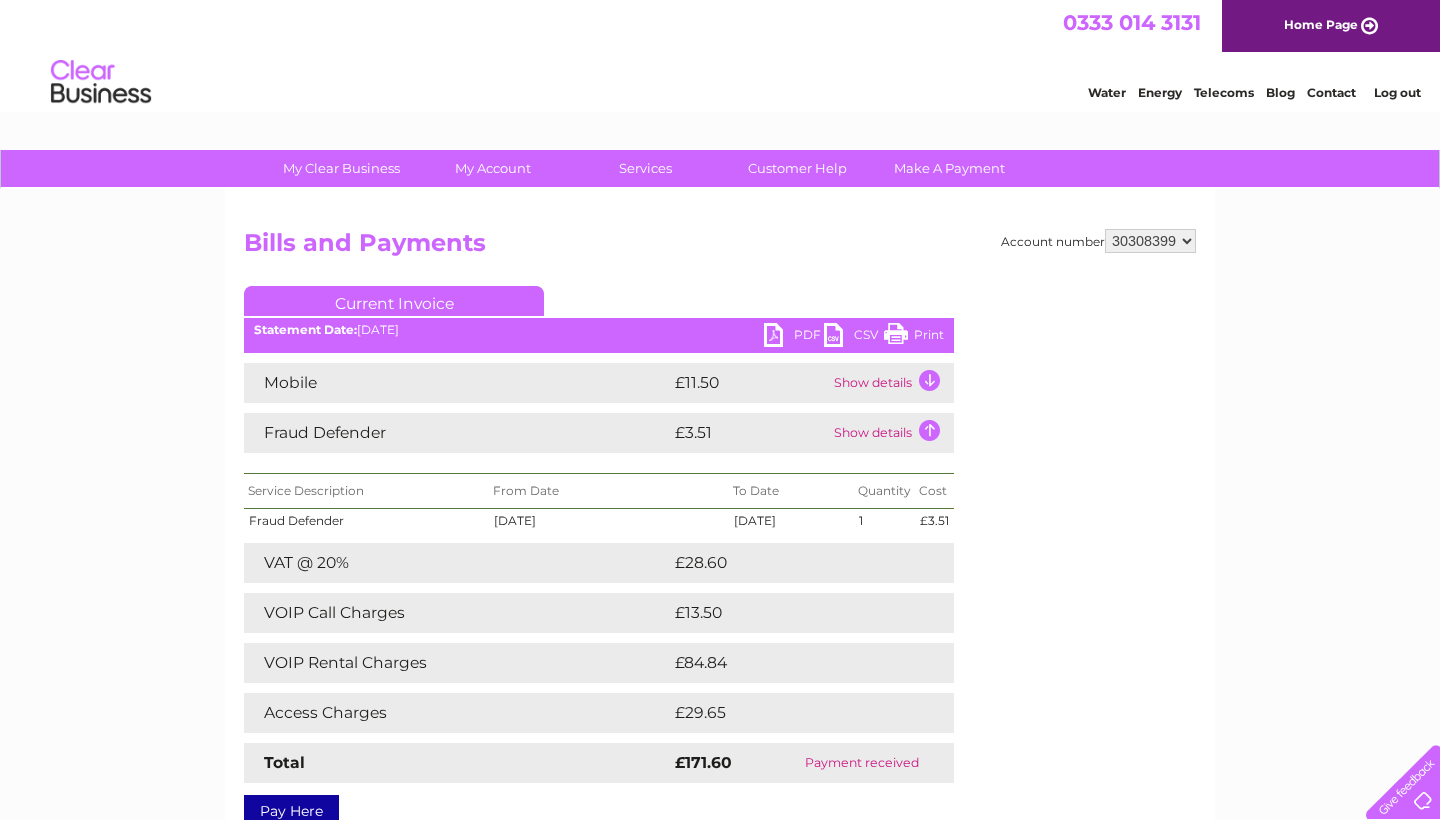 click on "Show details" at bounding box center [891, 433] 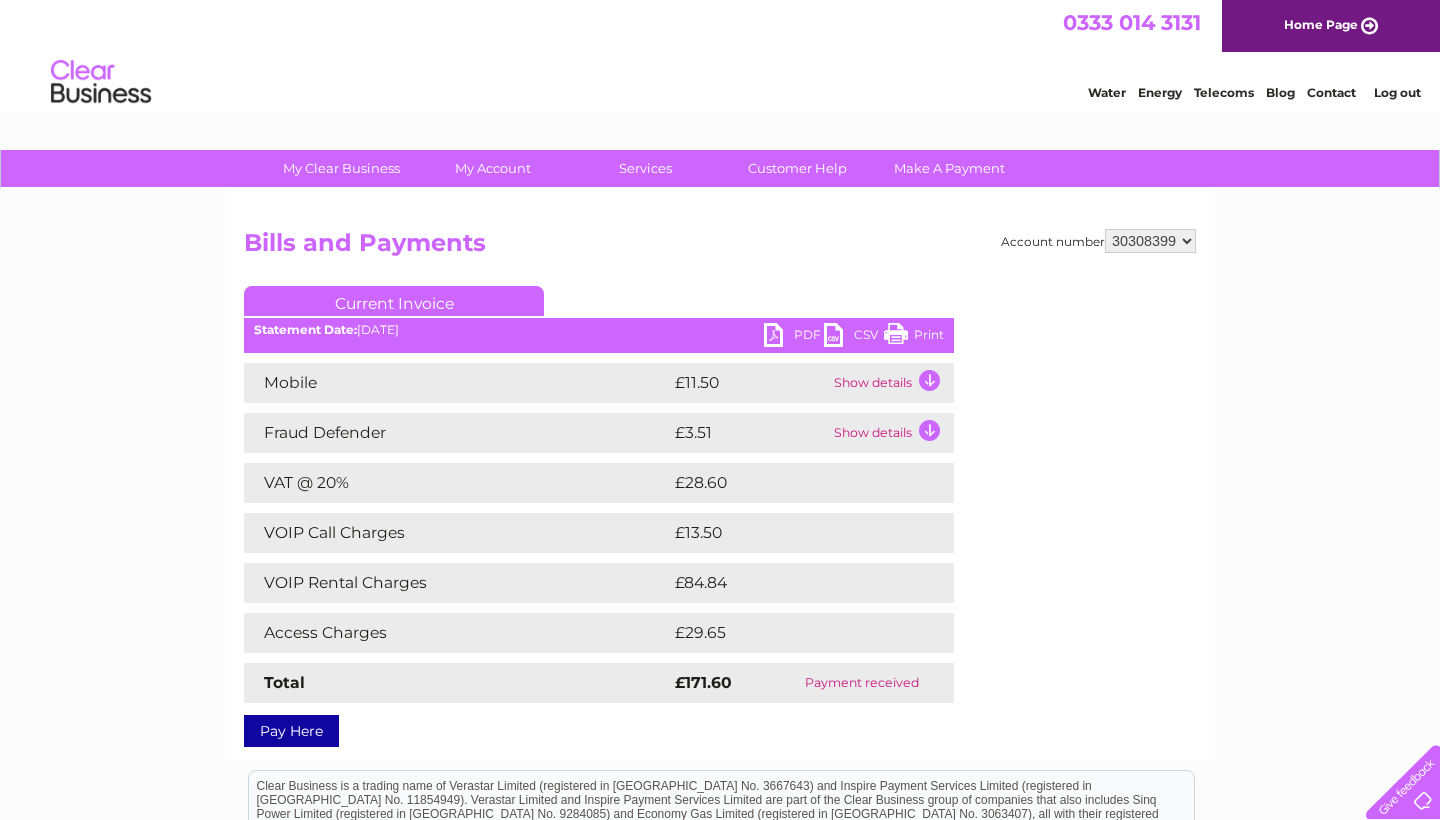 click on "£13.50" at bounding box center [791, 533] 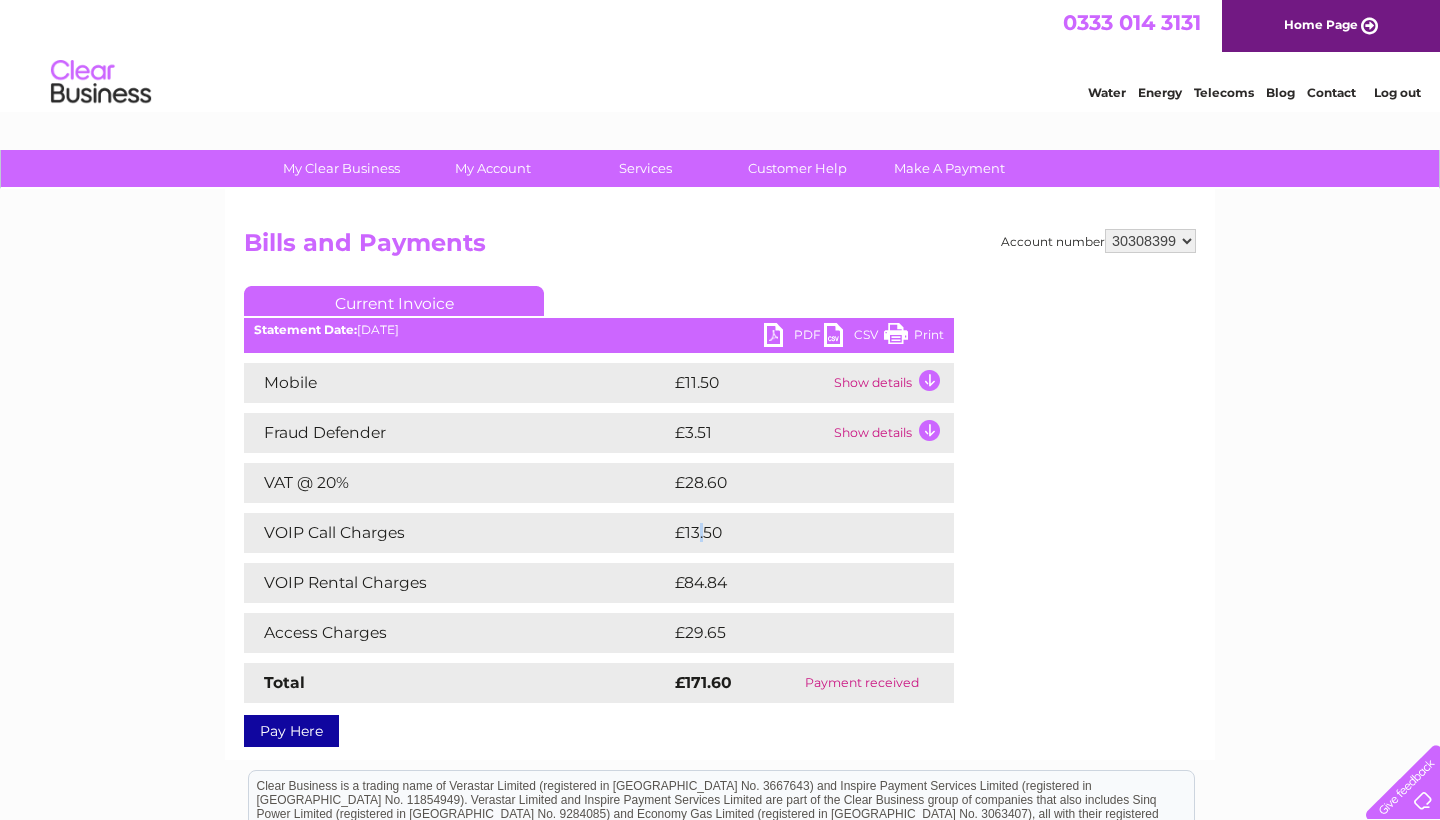 click on "£13.50" at bounding box center [791, 533] 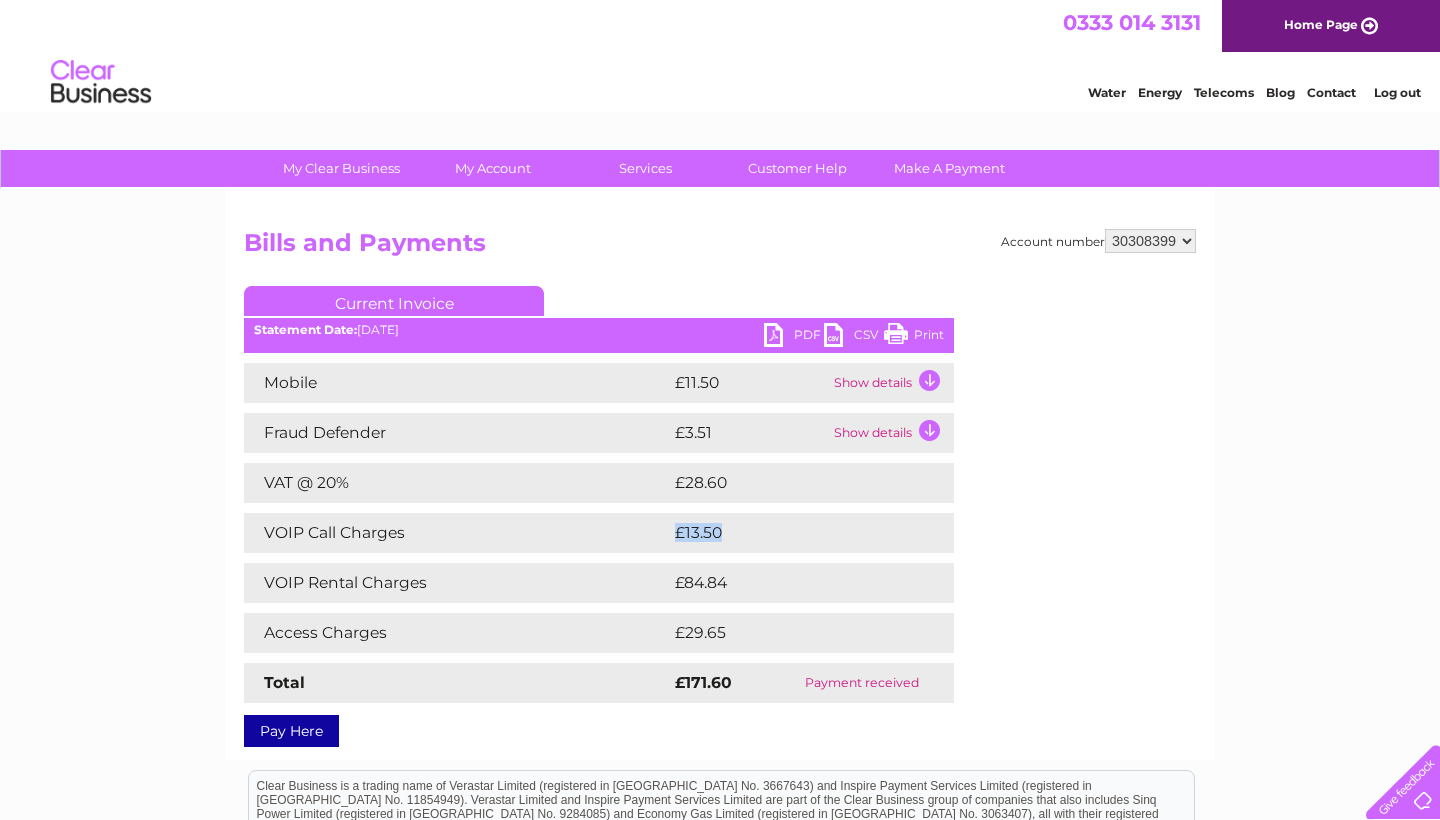 click on "£13.50" at bounding box center [791, 533] 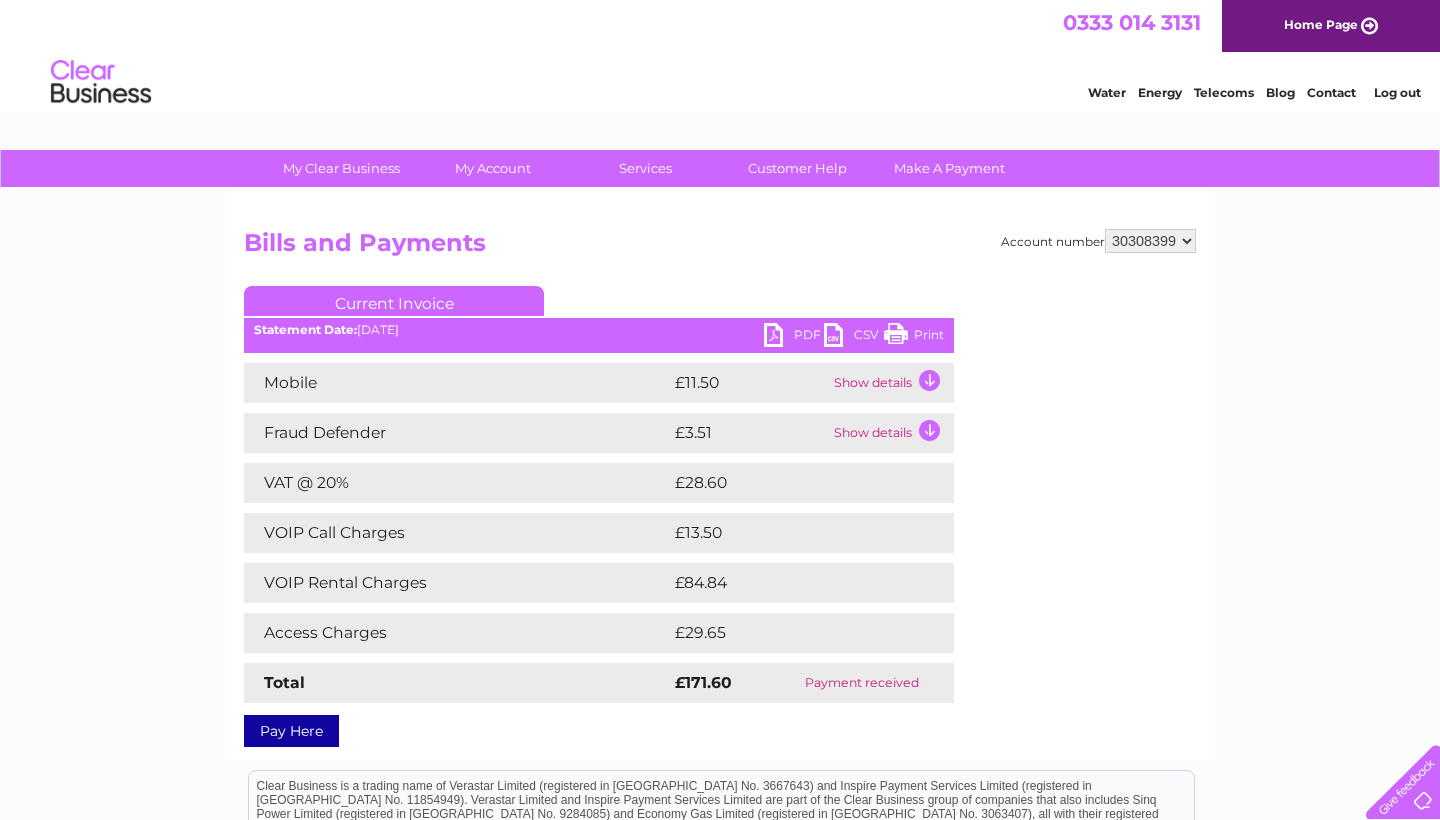 click on "£84.84" at bounding box center [792, 583] 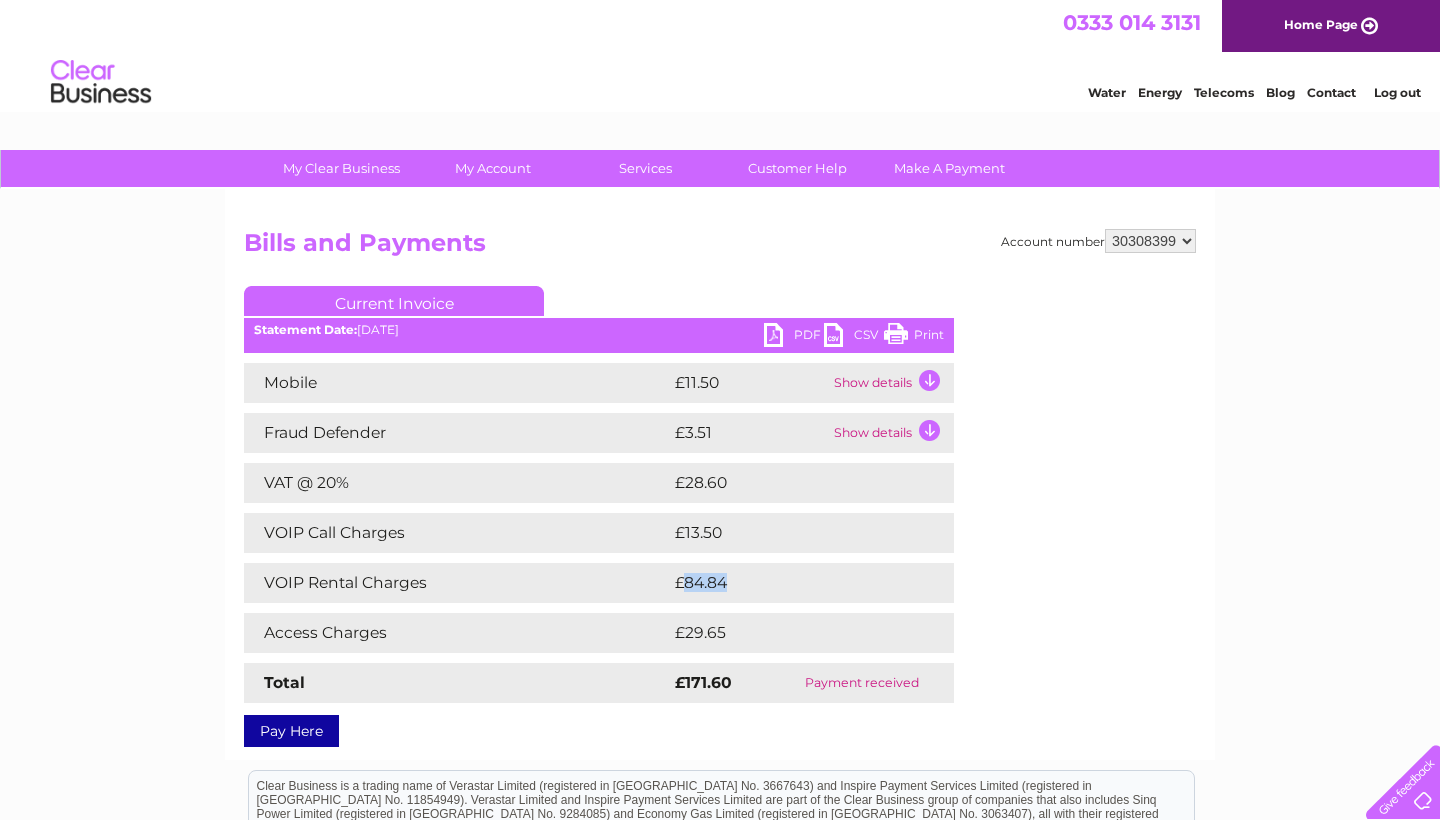 click on "£84.84" at bounding box center [792, 583] 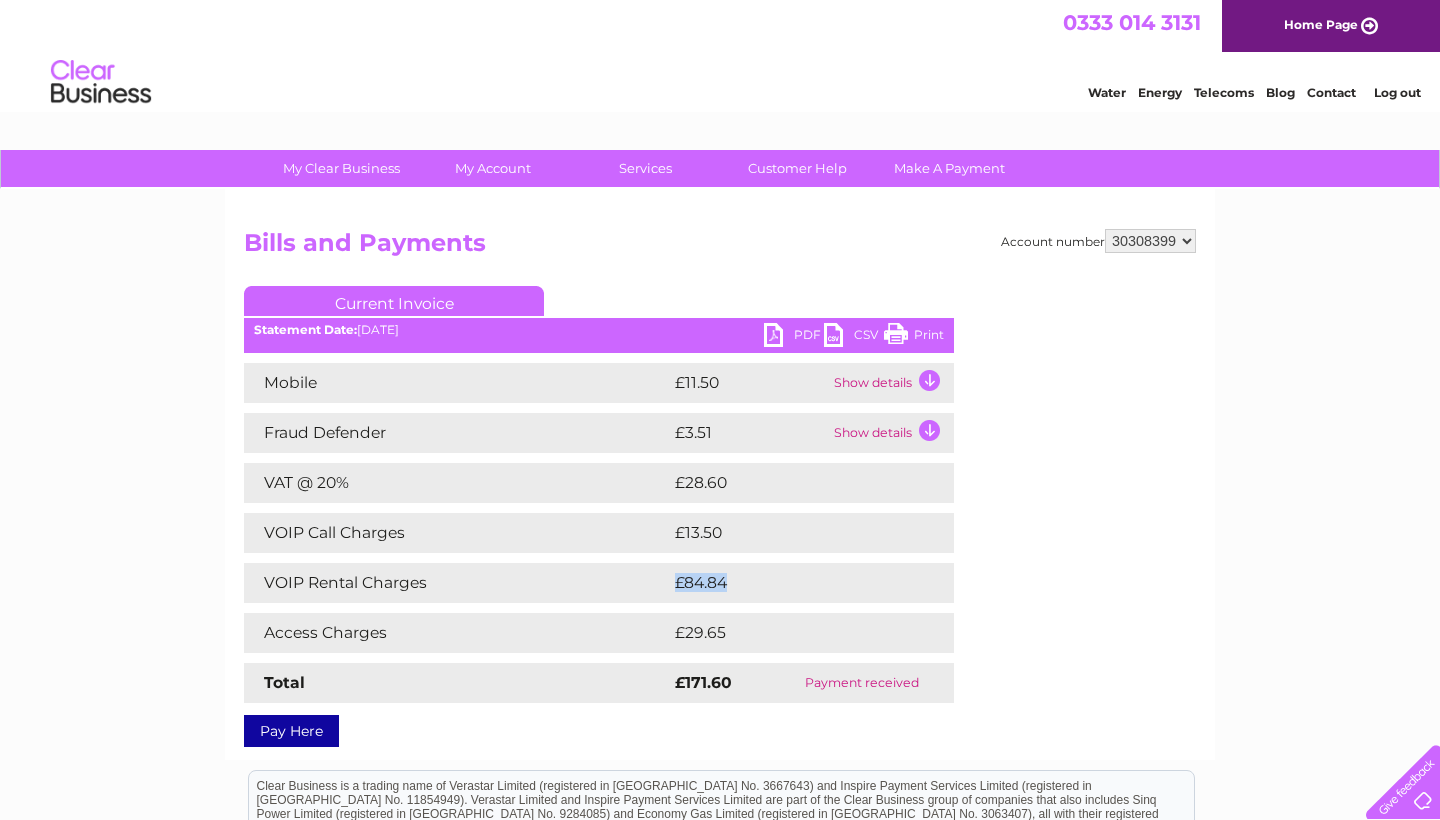 click on "£84.84" at bounding box center [792, 583] 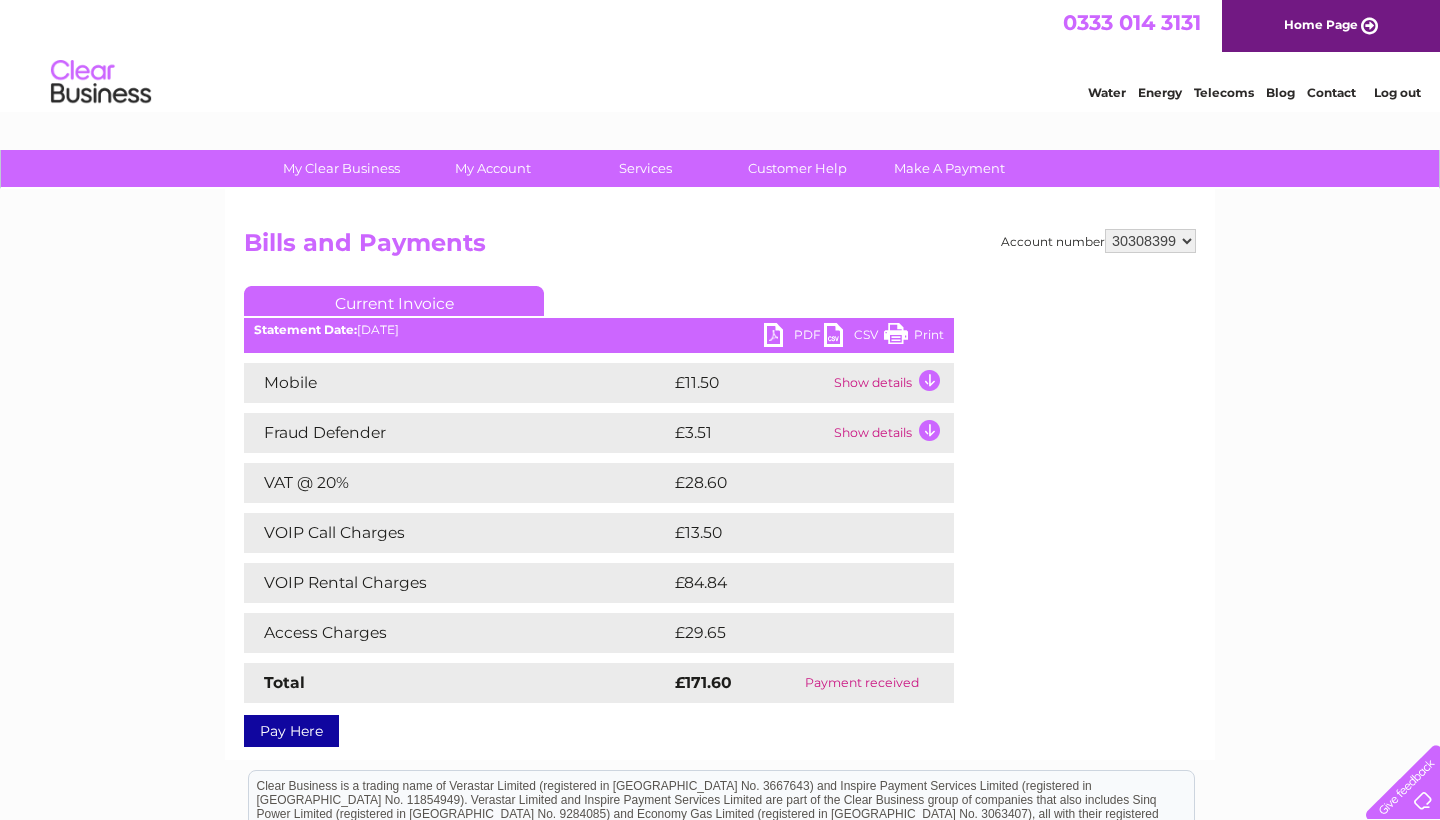 click on "Show details" at bounding box center (891, 383) 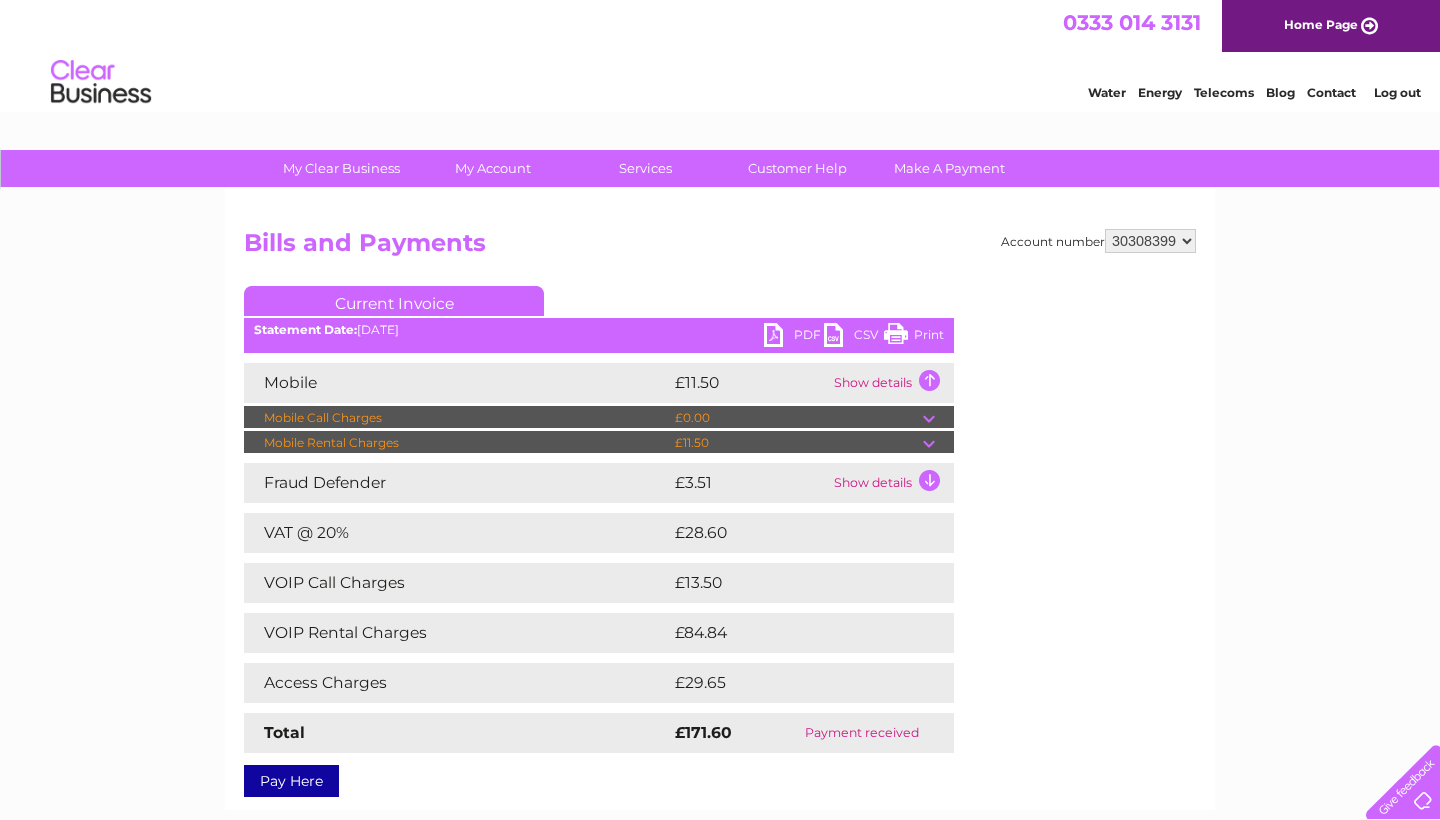 click on "Show details" at bounding box center (891, 383) 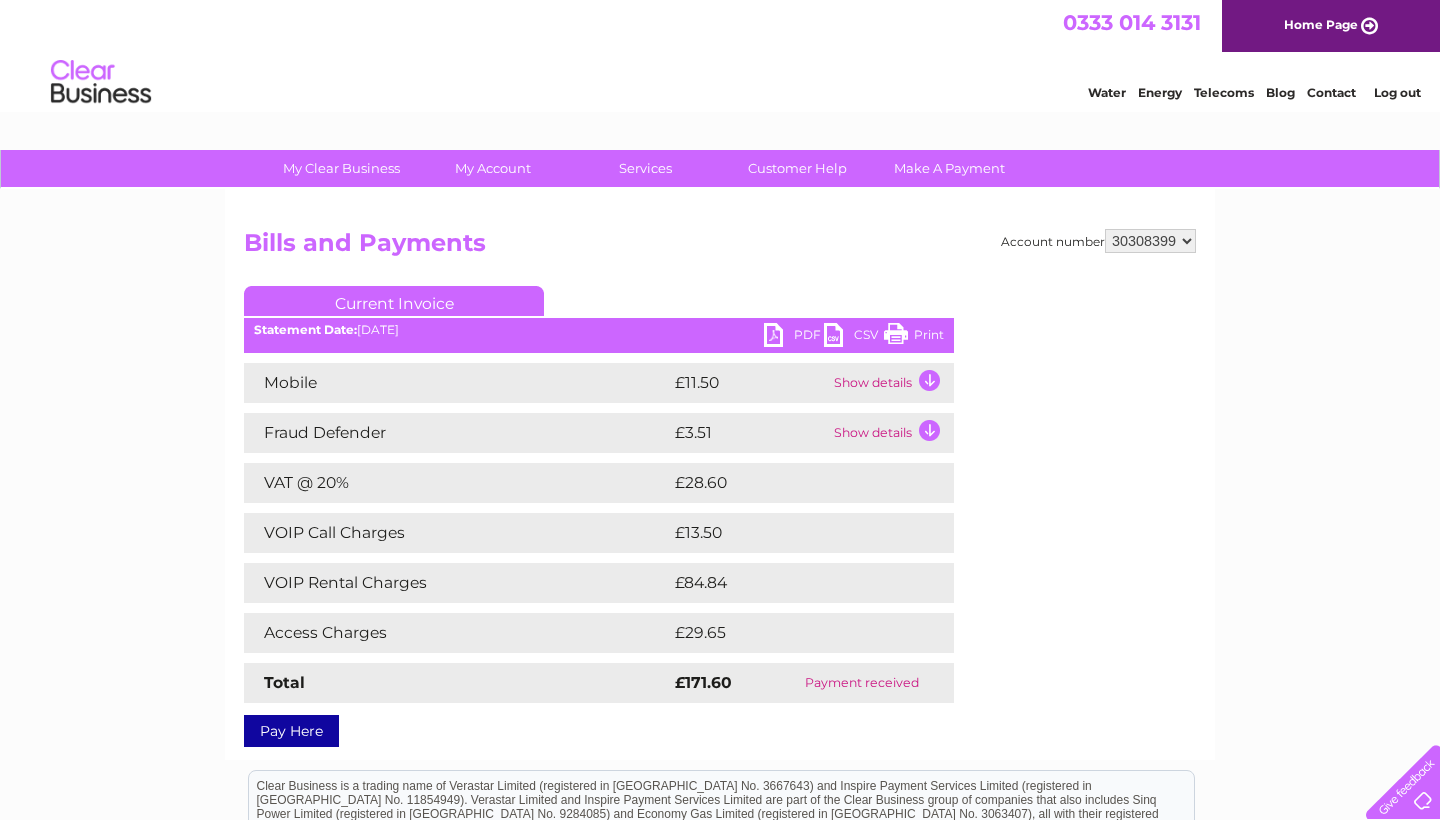 click on "Show details" at bounding box center [891, 383] 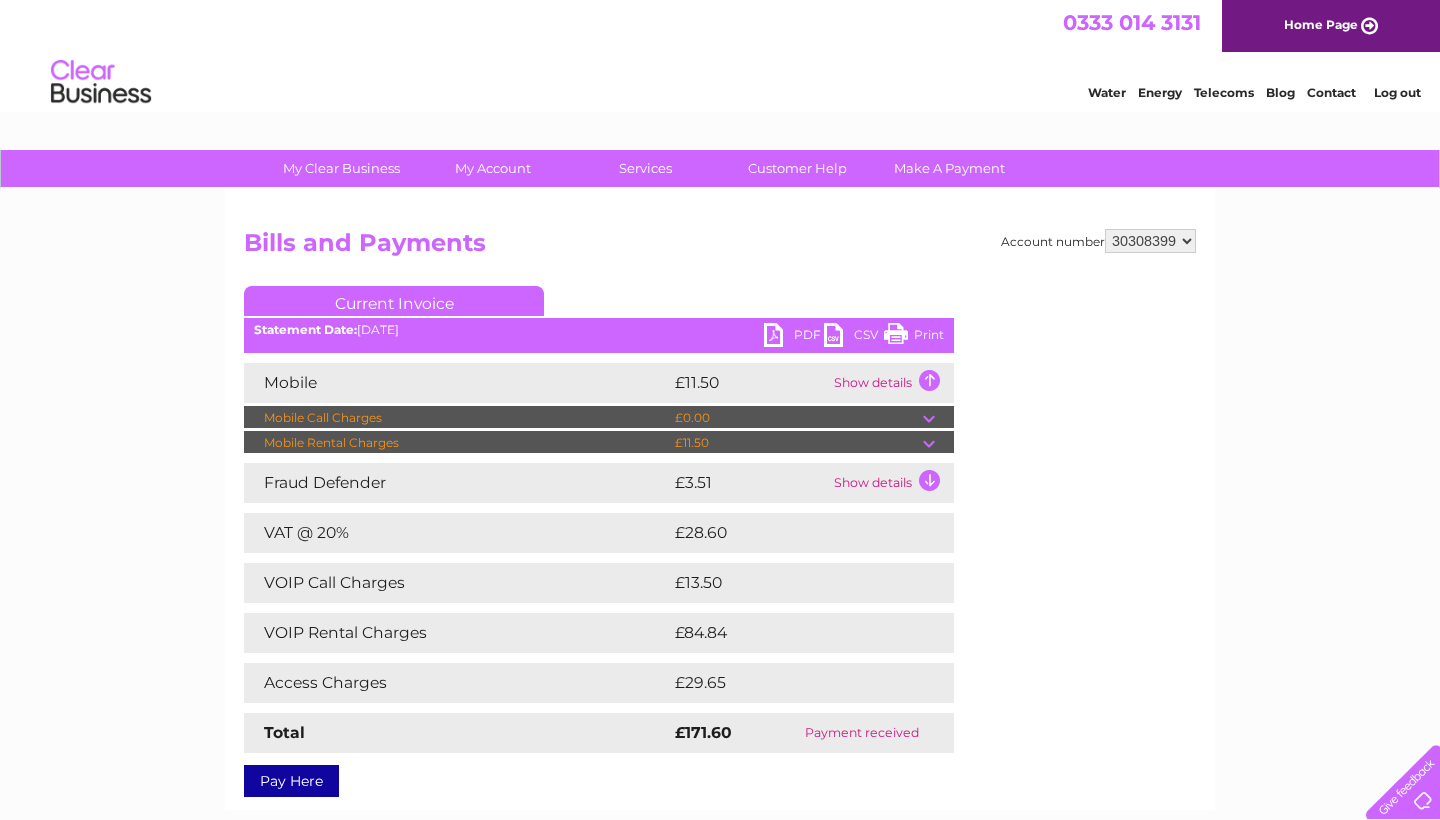 click at bounding box center [938, 443] 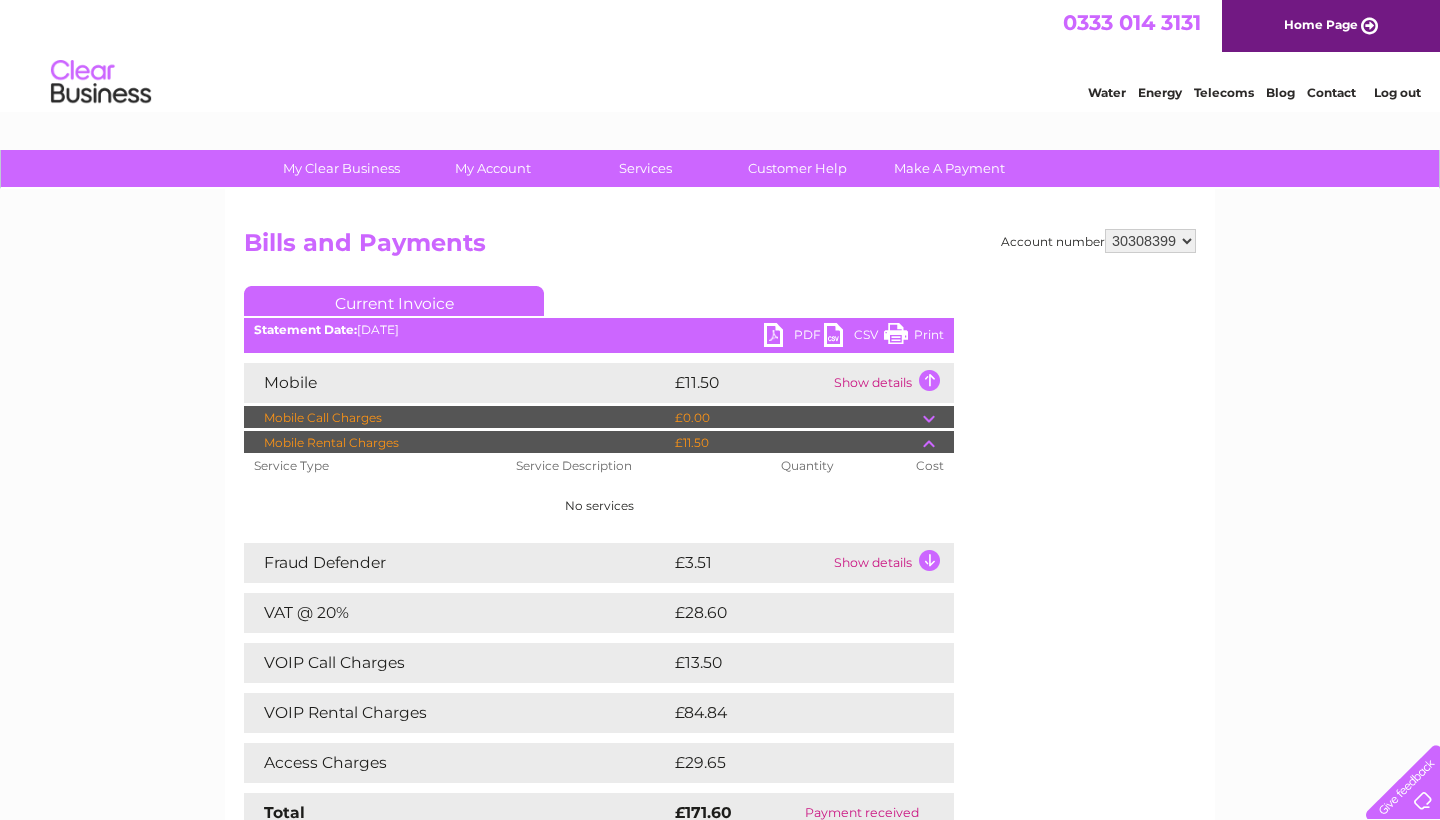 click at bounding box center [938, 443] 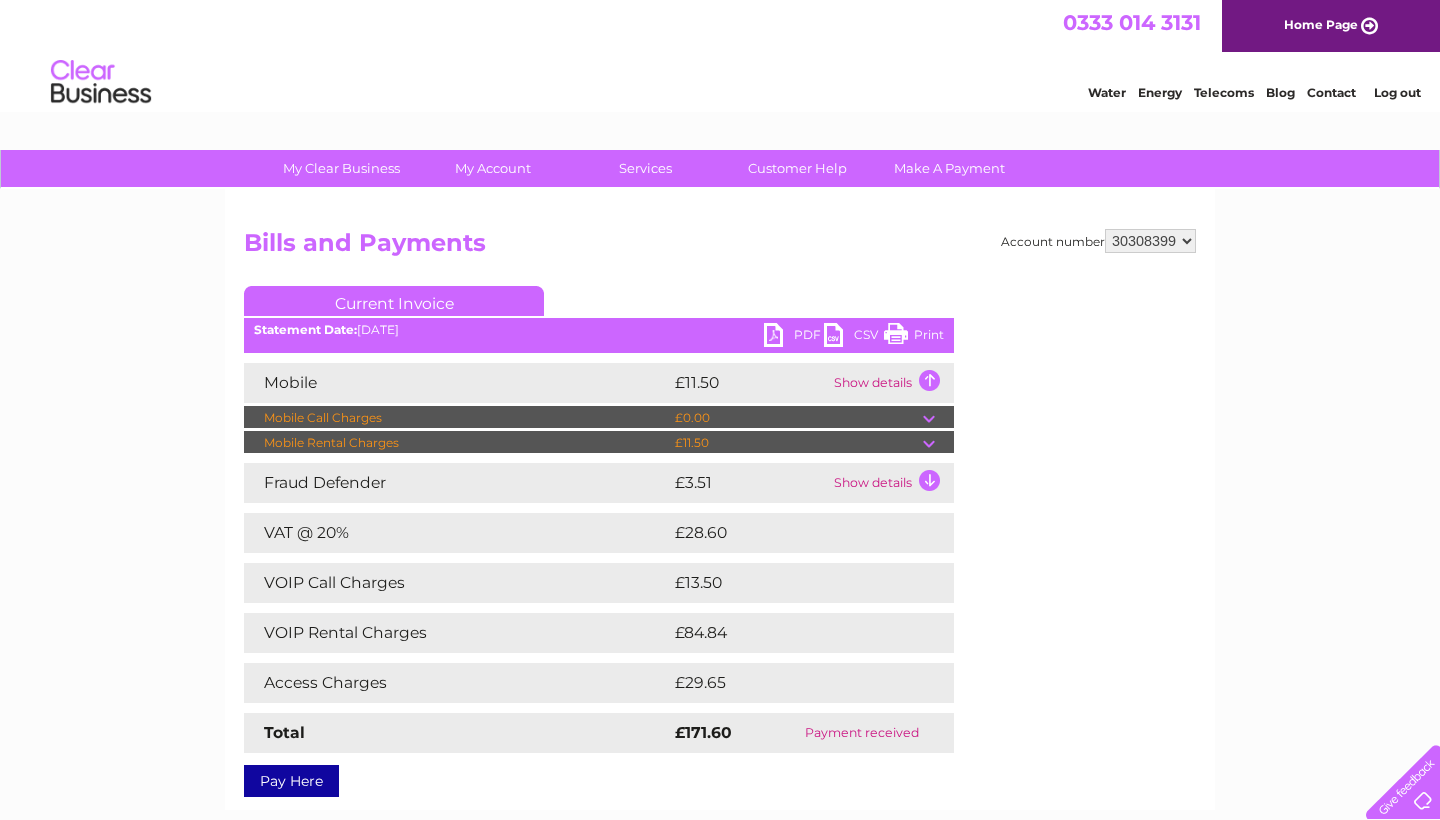 click at bounding box center (938, 418) 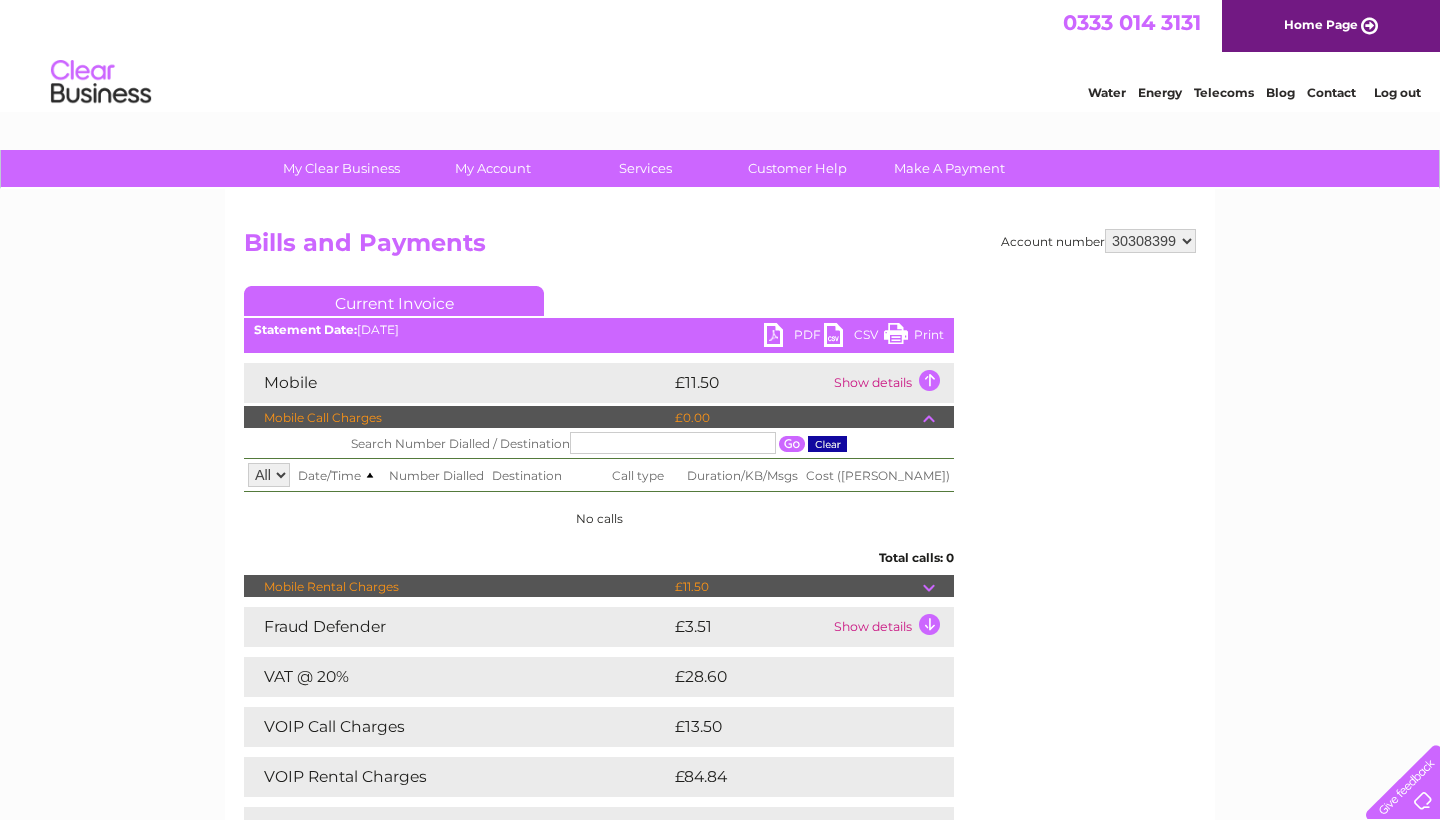 click at bounding box center (938, 418) 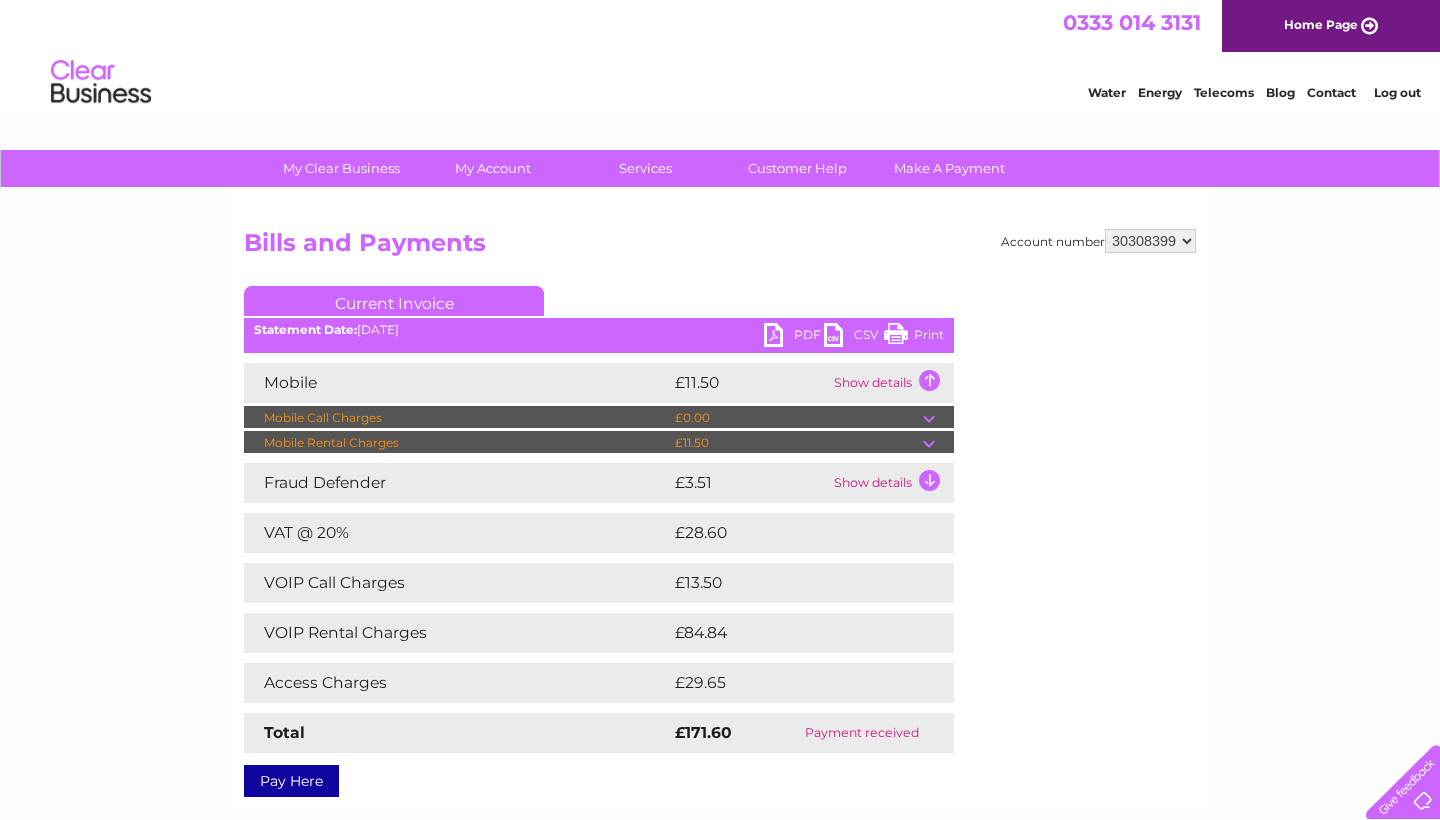 click on "Show details" at bounding box center [891, 383] 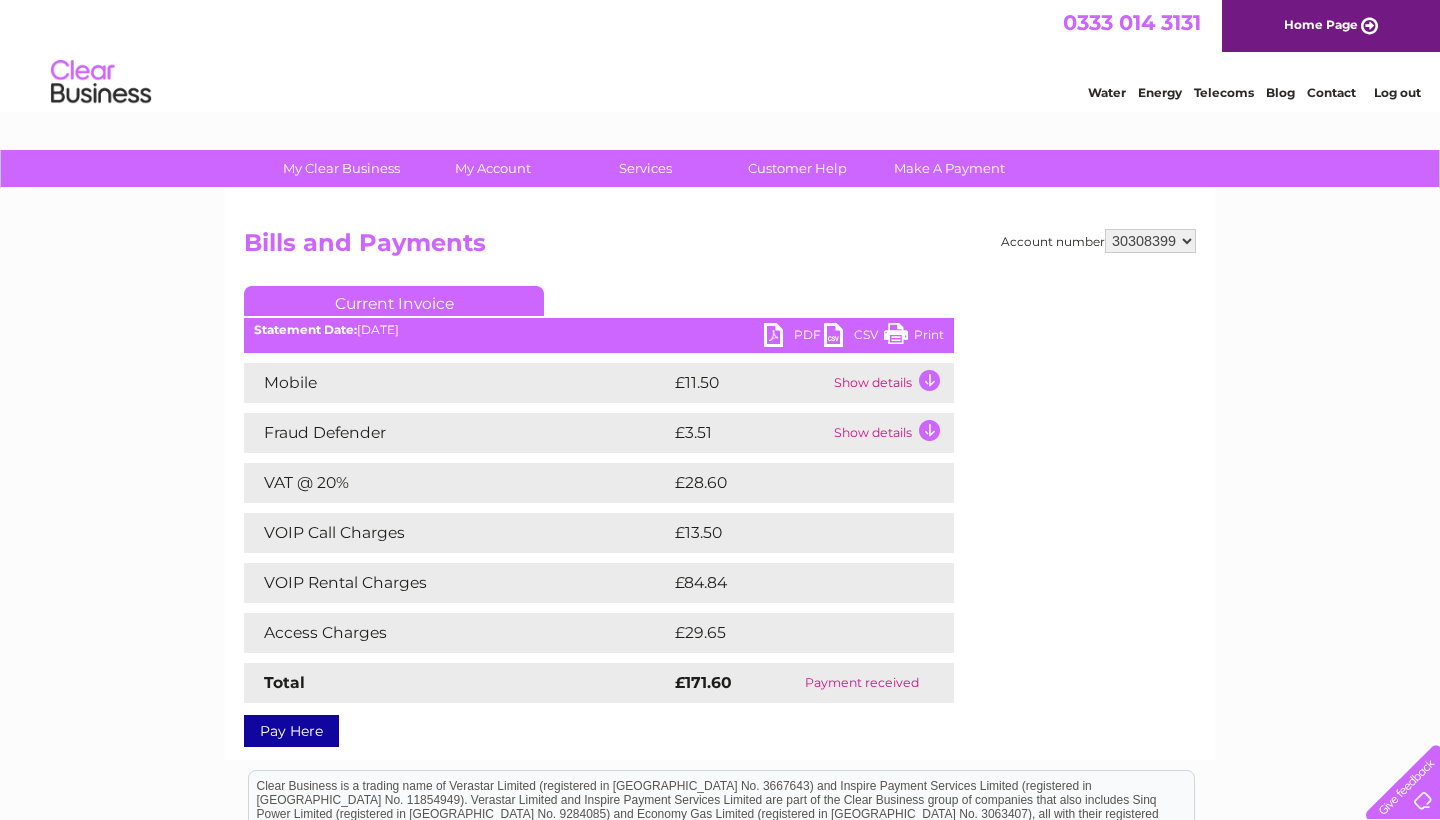 click on "Show details" at bounding box center (891, 383) 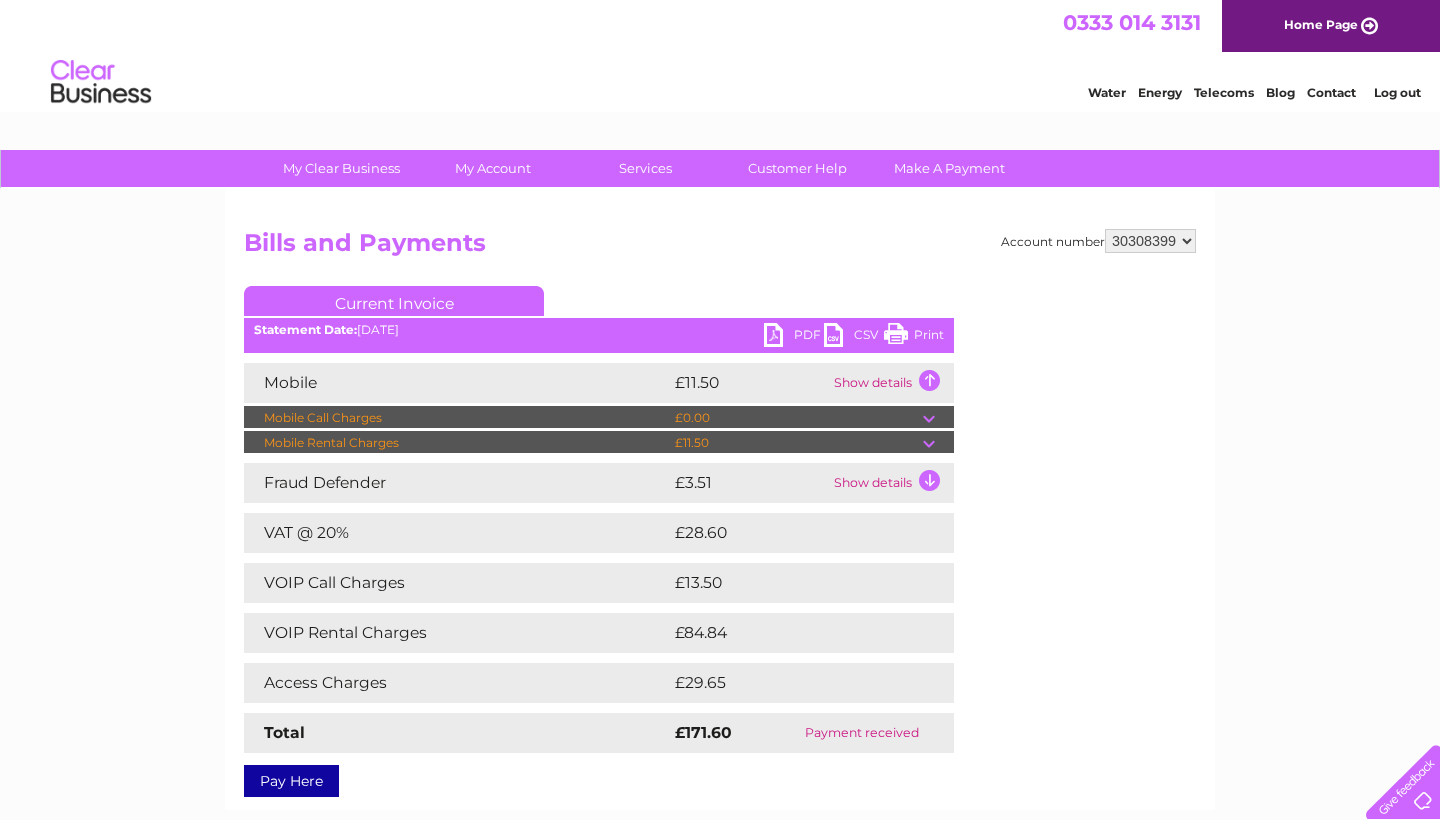 click on "Show details" at bounding box center [891, 383] 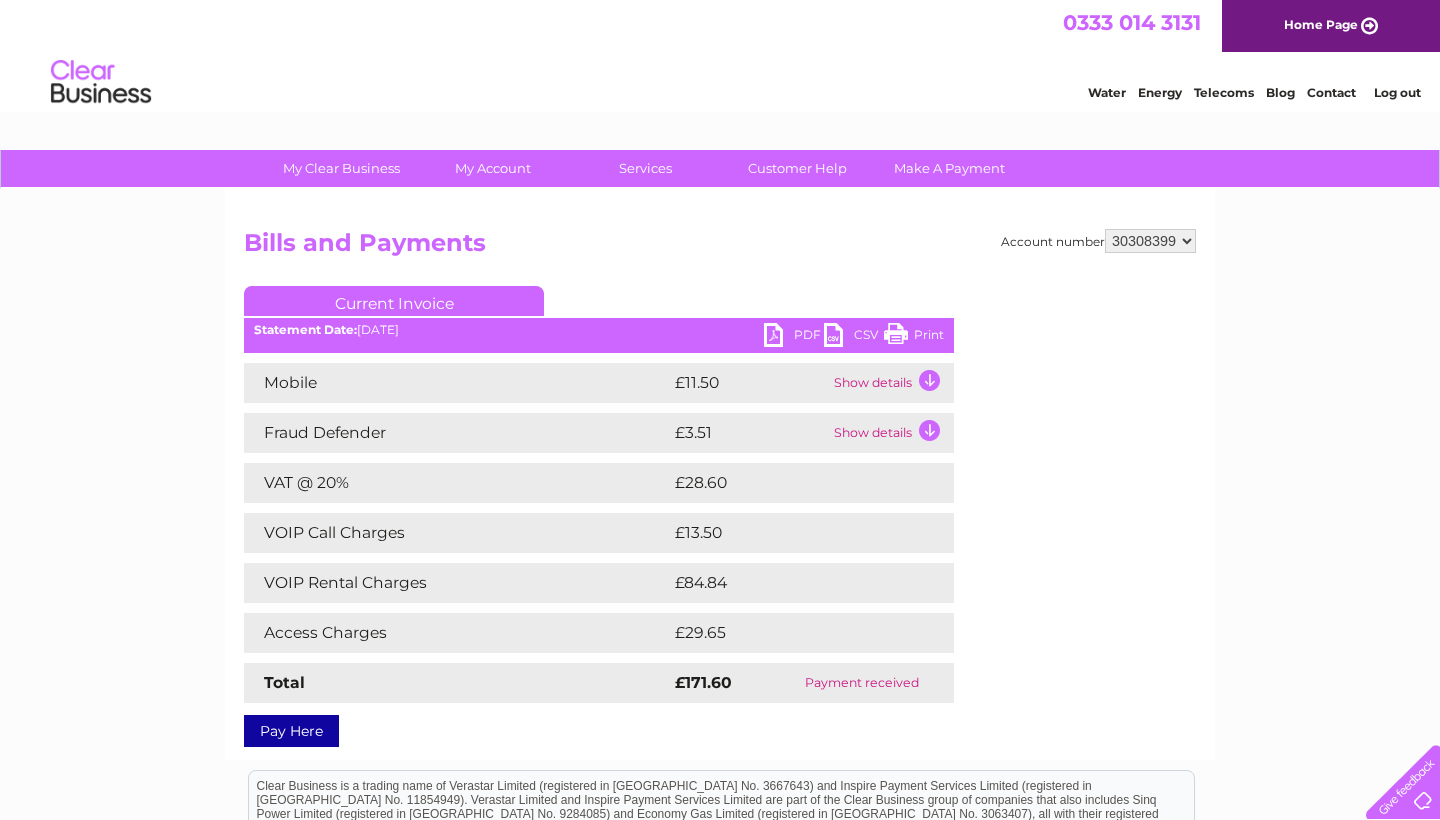 click on "Show details" at bounding box center (891, 433) 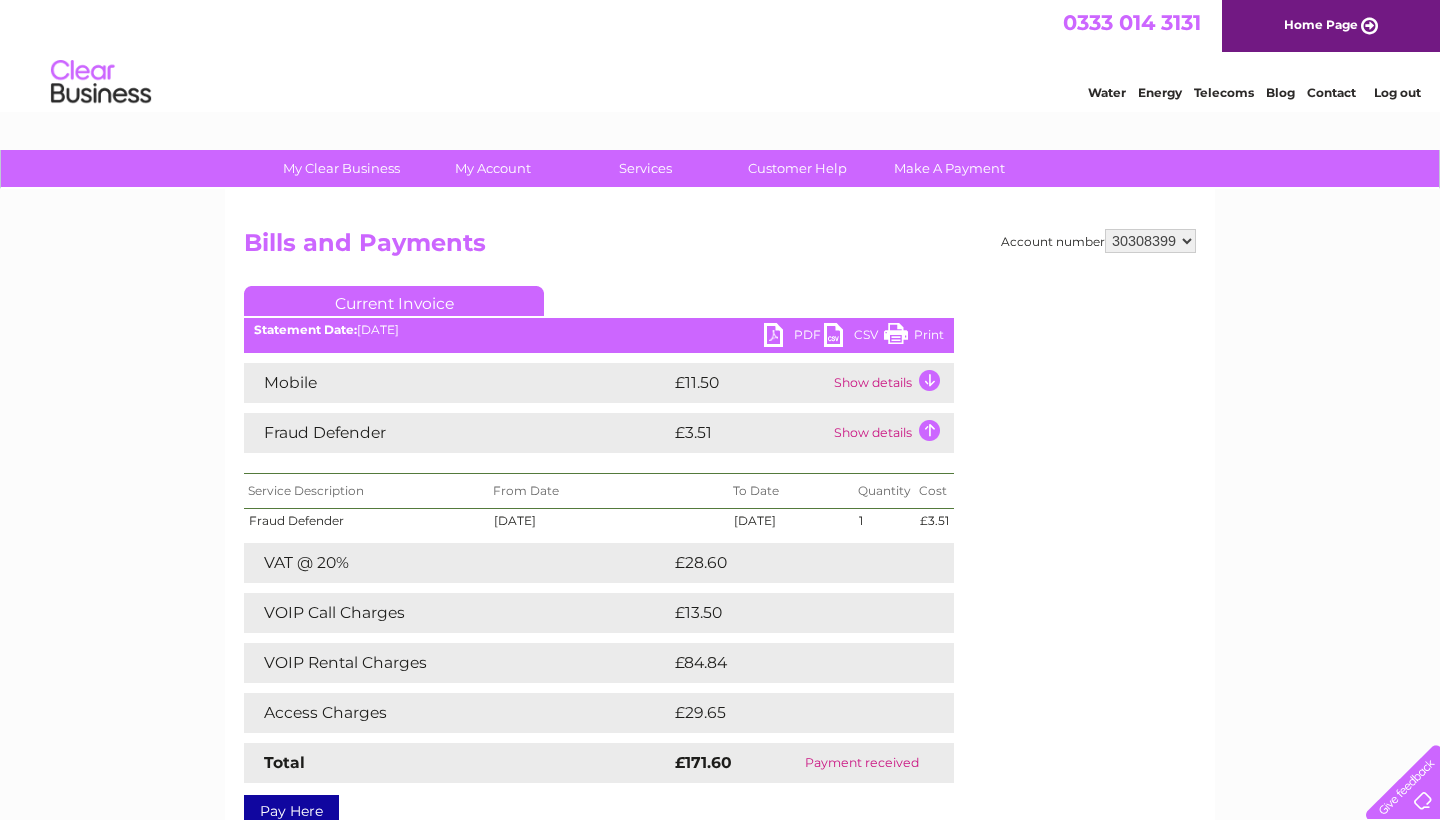 click on "Show details" at bounding box center (891, 433) 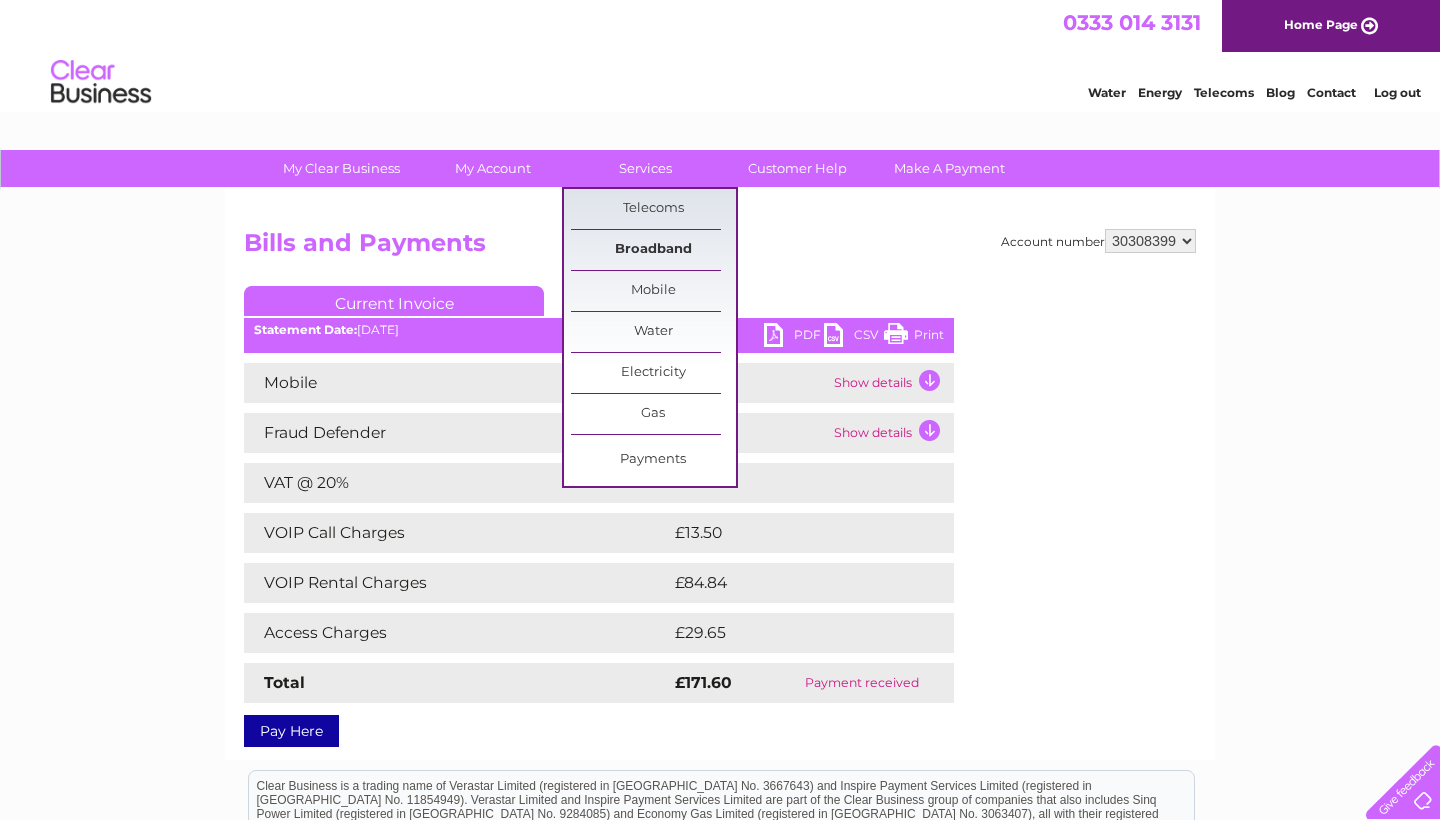 click on "Broadband" at bounding box center (653, 250) 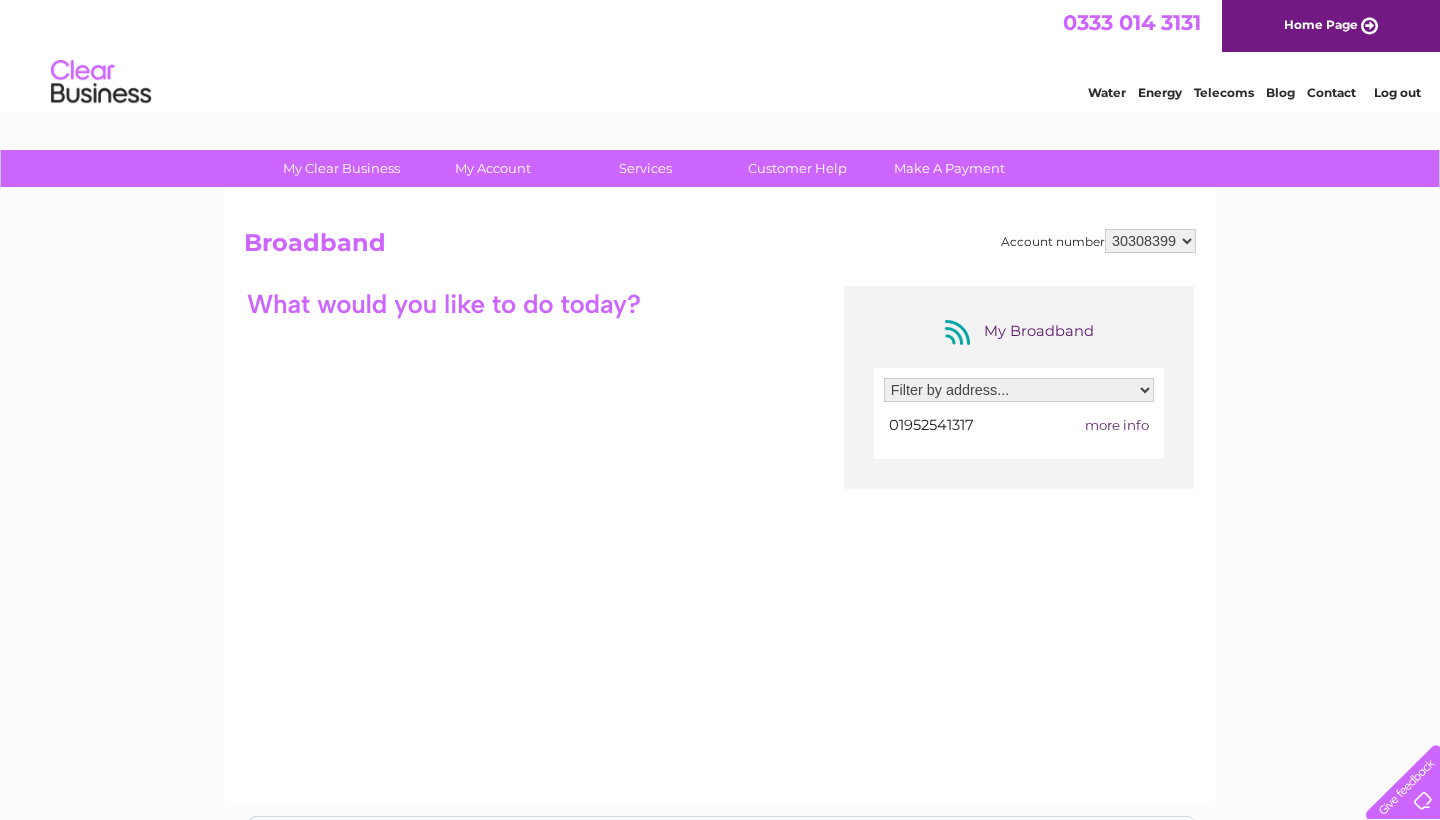 scroll, scrollTop: 0, scrollLeft: 0, axis: both 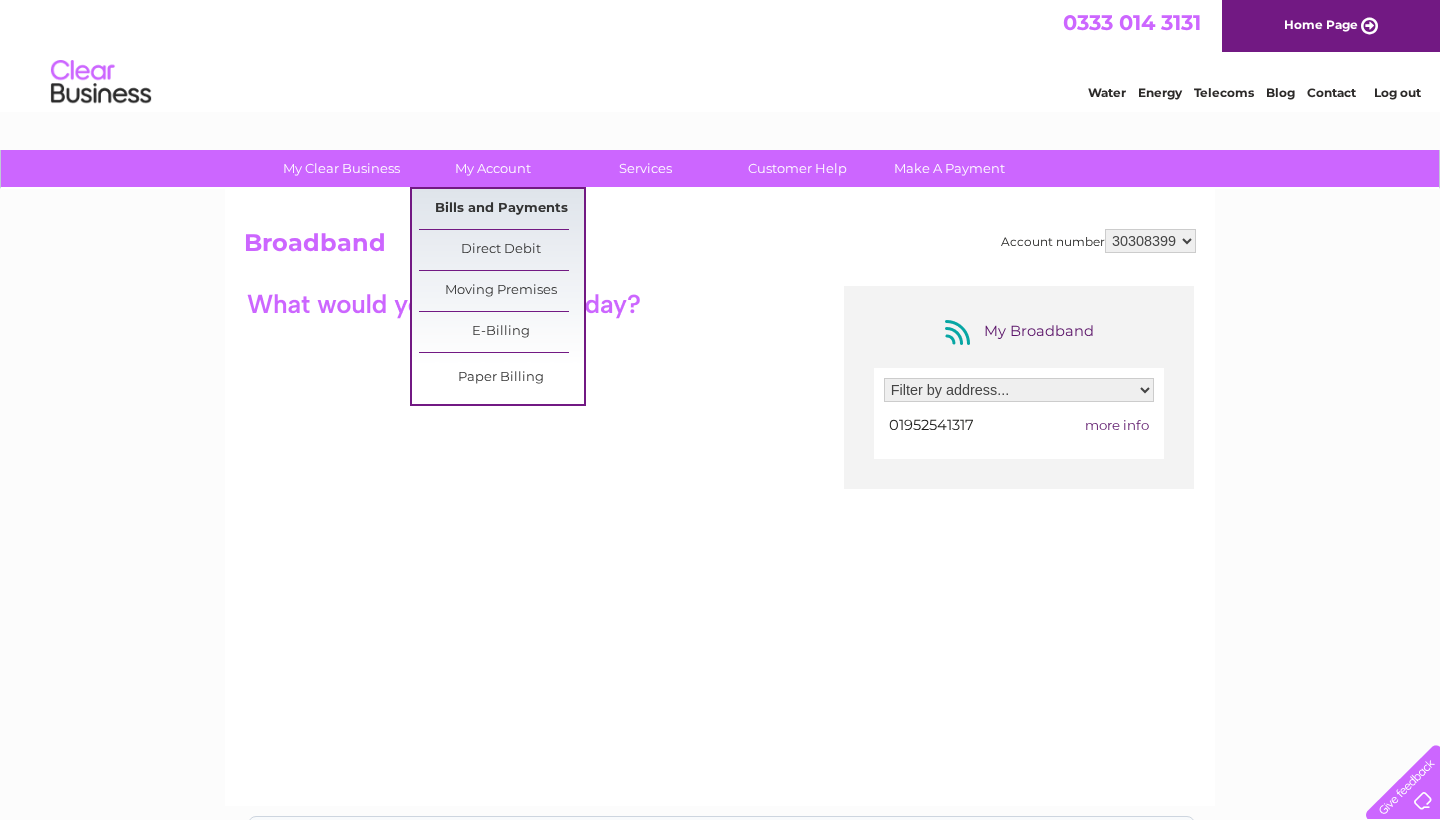 click on "Bills and Payments" at bounding box center [501, 209] 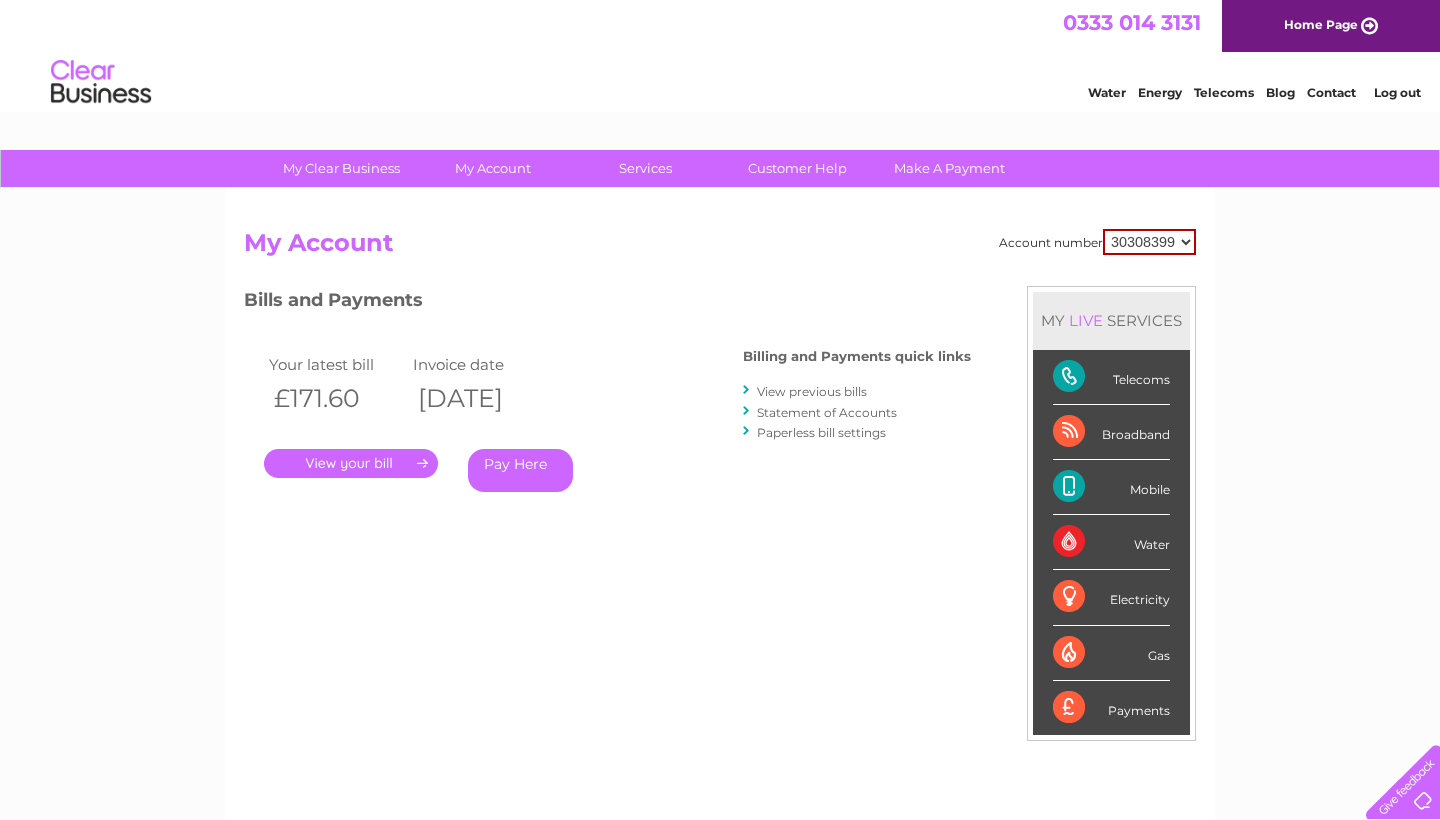 scroll, scrollTop: 0, scrollLeft: 0, axis: both 